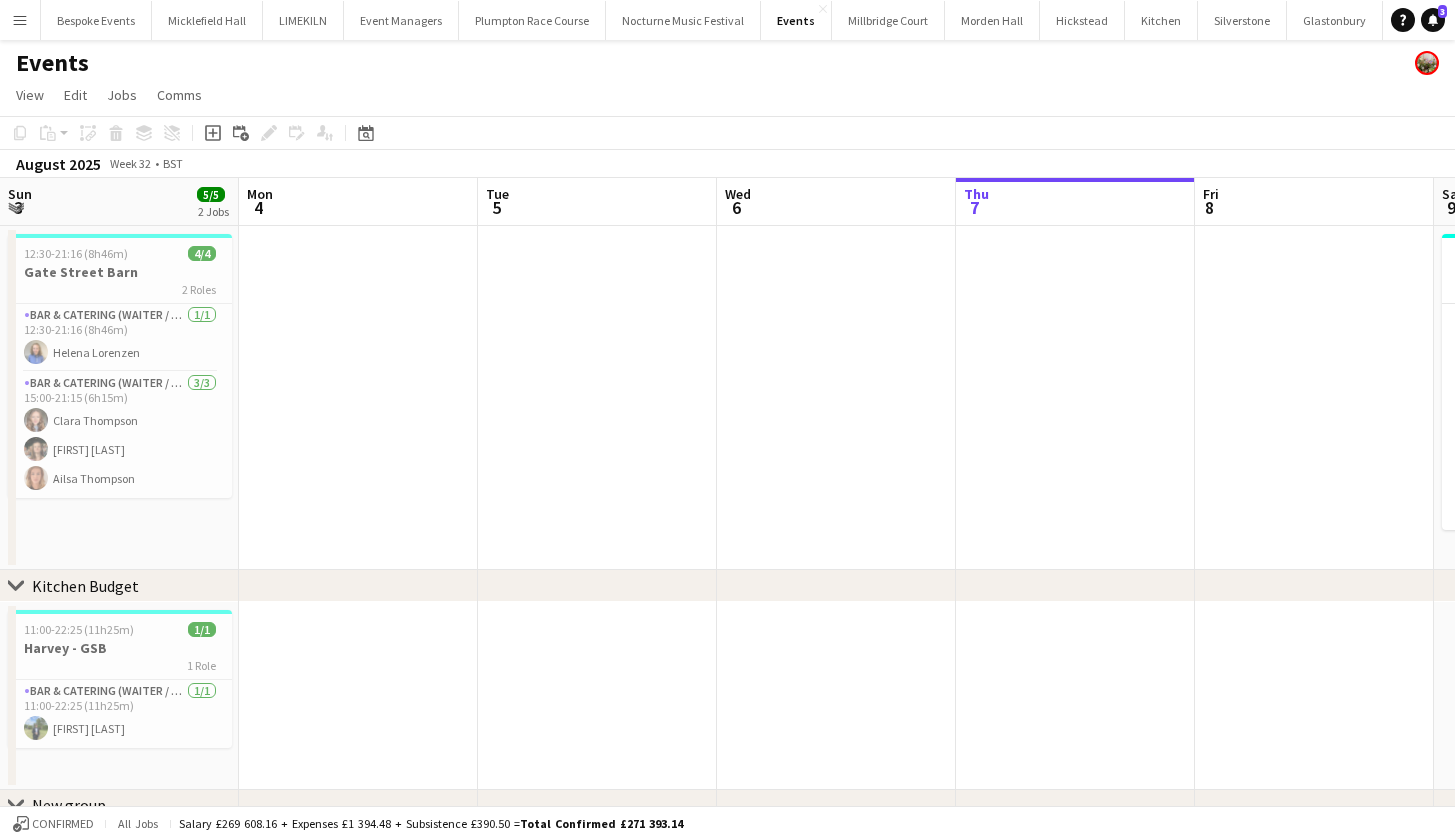 scroll, scrollTop: 0, scrollLeft: 0, axis: both 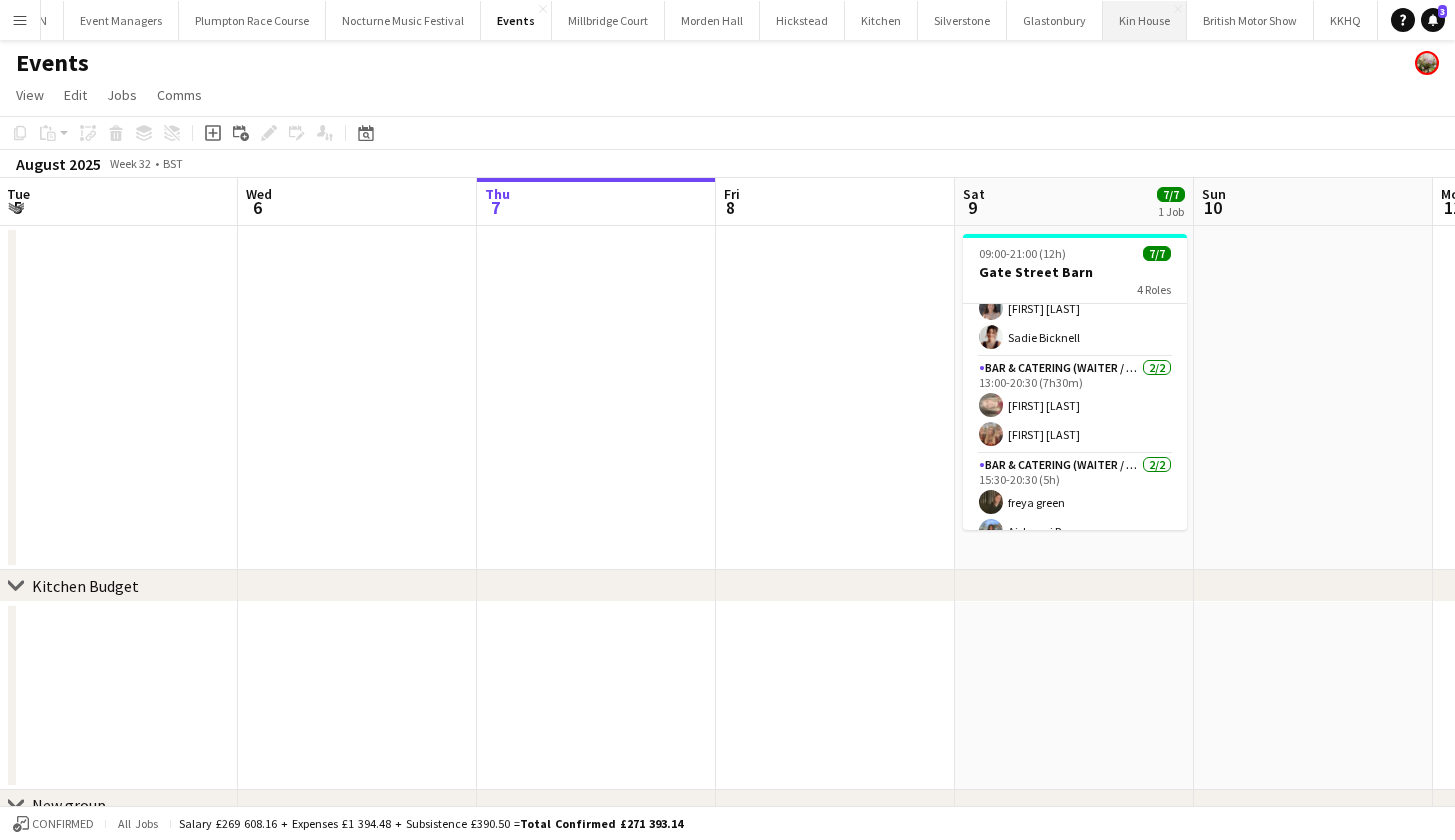 click on "Kin House
Close" at bounding box center [1145, 20] 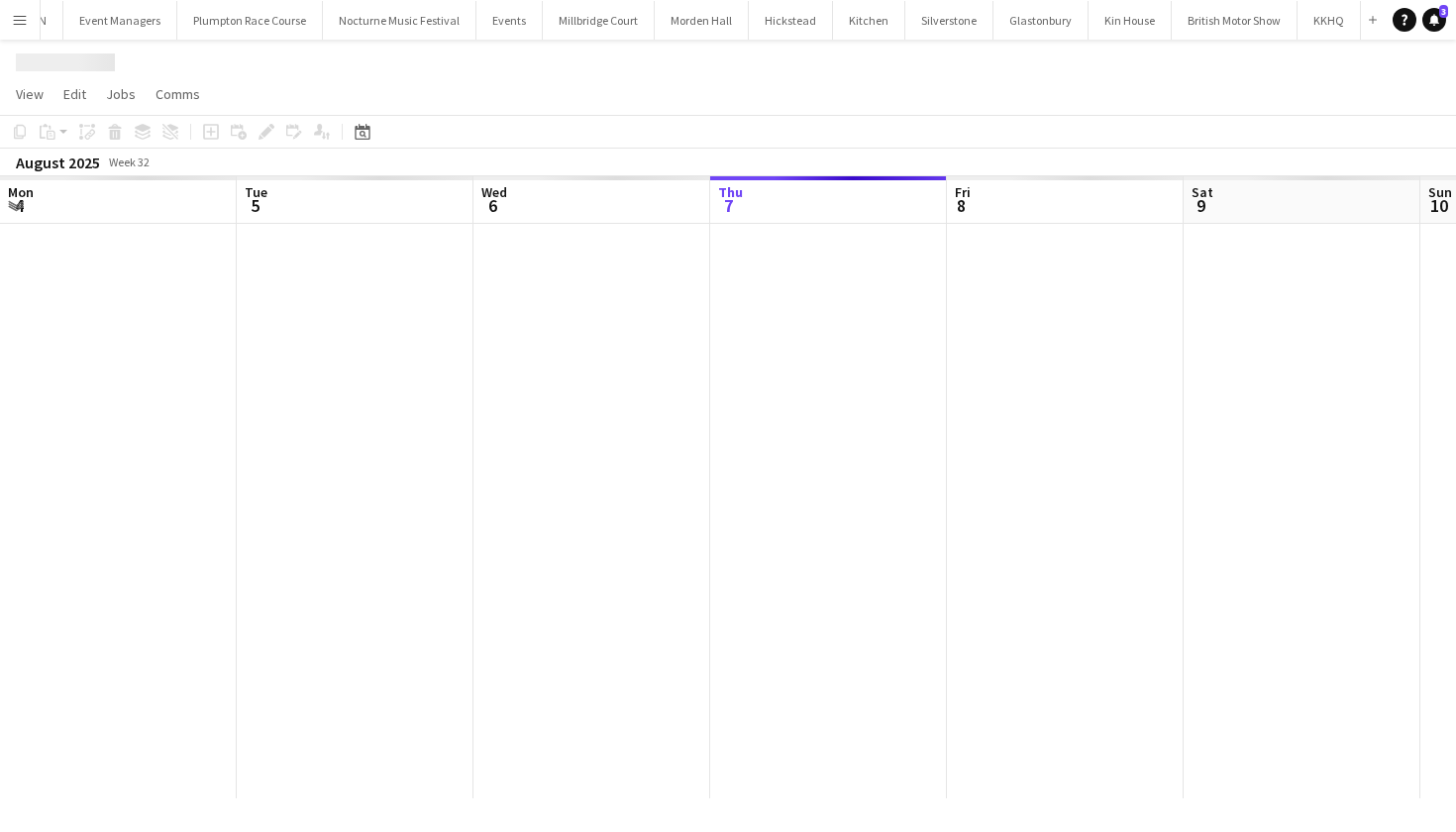 scroll, scrollTop: 0, scrollLeft: 261, axis: horizontal 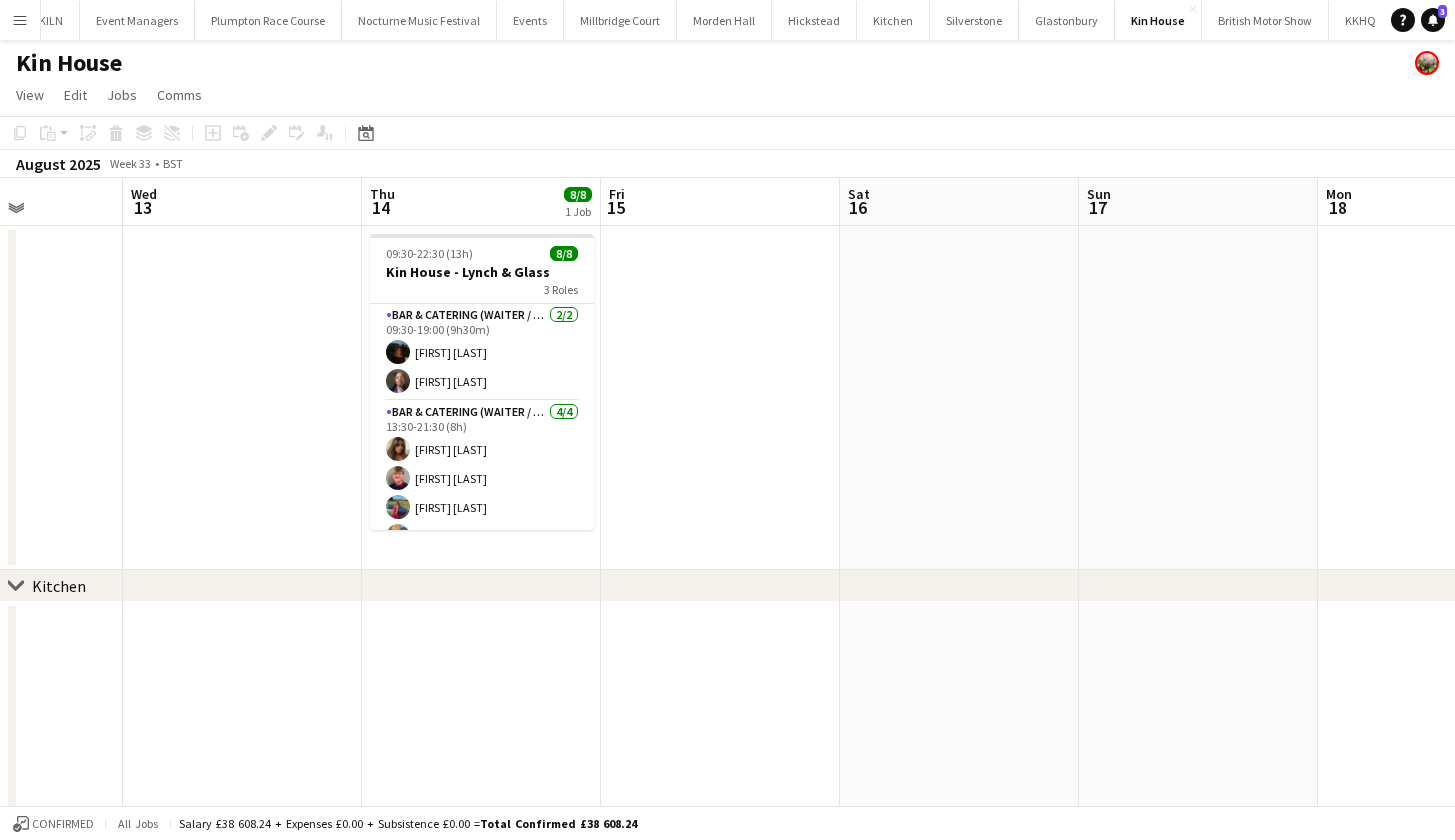click on "Menu" at bounding box center (20, 20) 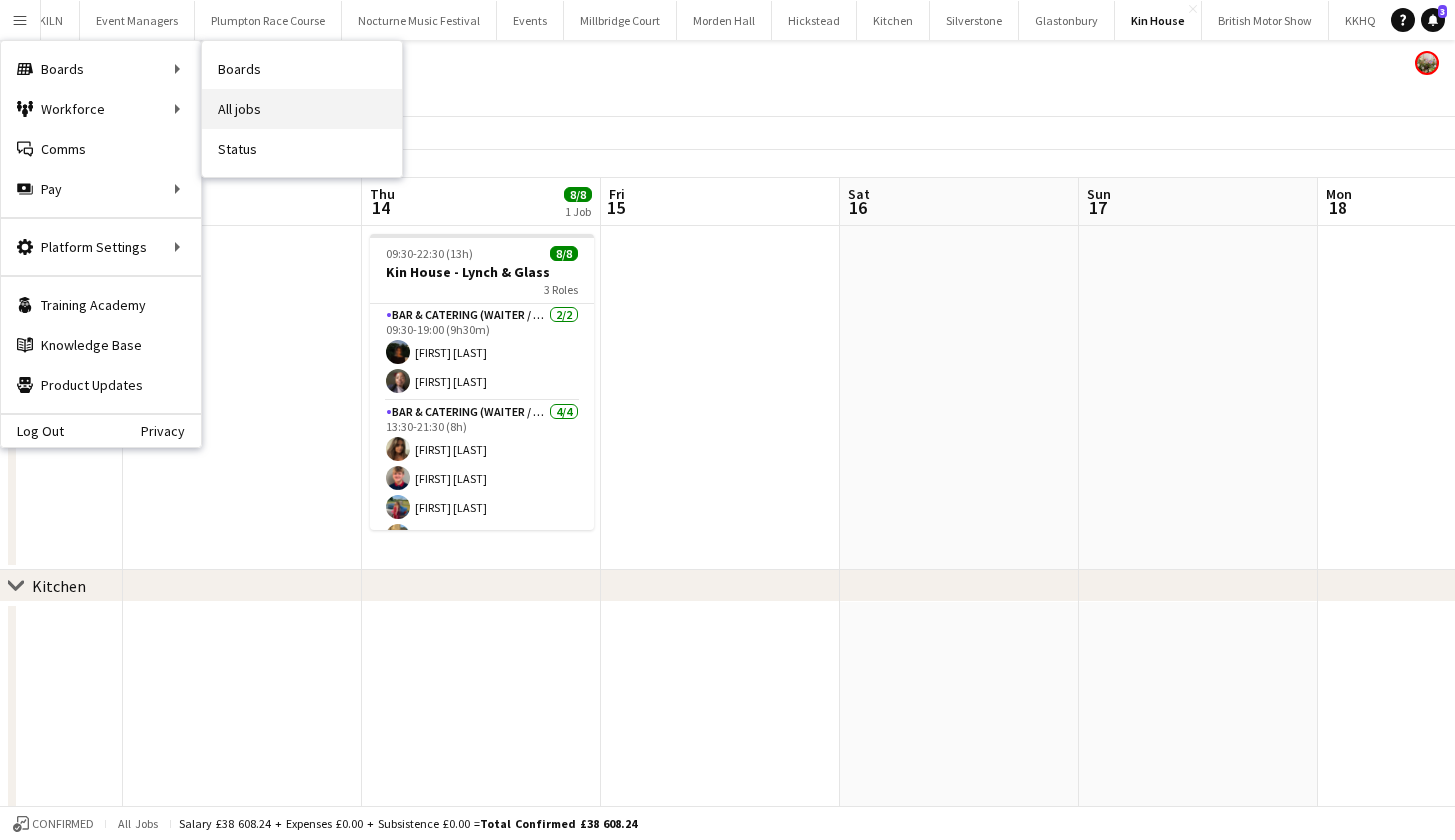 click on "All jobs" at bounding box center (302, 109) 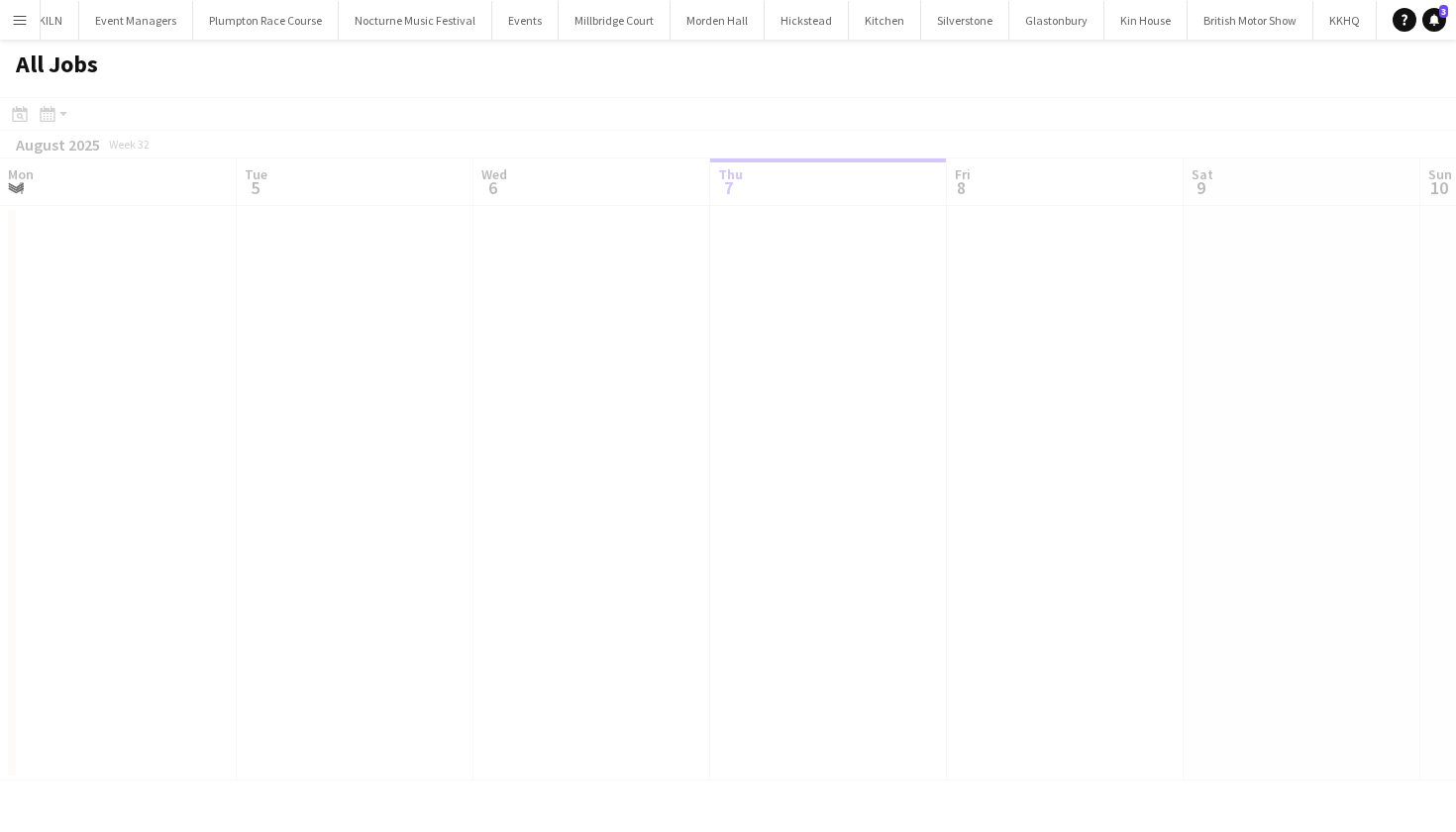 scroll, scrollTop: 0, scrollLeft: 473, axis: horizontal 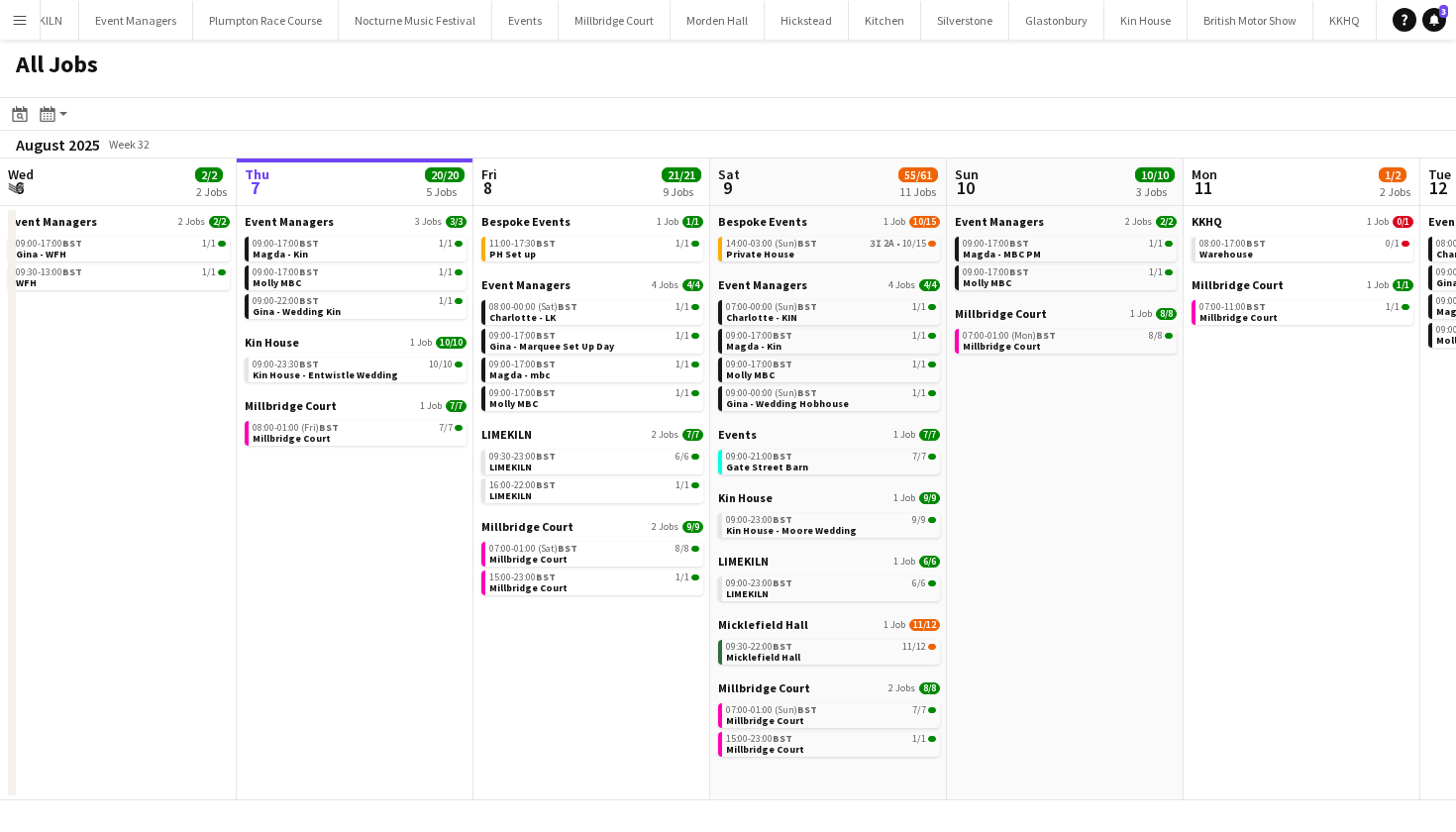 click on "Mon   4   2/2   2 Jobs   Tue   5   4/4   4 Jobs   Wed   6   2/2   2 Jobs   Thu   7   20/20   5 Jobs   Fri   8   21/21   9 Jobs   Sat   9   55/61   11 Jobs   Sun   10   10/10   3 Jobs   Mon   11   1/2   2 Jobs   Tue   12   4/4   4 Jobs   Wed   13   1/1   1 Job   Thu   14   28/28   7 Jobs   Fri   15   15/16   4 Jobs   KKHQ   1 Job   1/1   08:00-17:00    BST   1/1   Warehouse   Millbridge Court   1 Job   1/1   07:00-12:00    BST   1/1   Millbridge Court    Event Managers   3 Jobs   3/3   08:30-20:00    BST   1/1   Charlotte - Office   09:00-17:00    BST   1/1   Magda - Office   09:00-17:00    BST   1/1   Molly Office   KKHQ   1 Job   1/1   08:00-17:00    BST   1/1   Warehouse   Event Managers   2 Jobs   2/2   09:00-17:00    BST   1/1   Gina - WFH   09:30-13:00    BST   1/1   WFH    Event Managers   3 Jobs   3/3   09:00-17:00    BST   1/1   Magda - Kin    09:00-17:00    BST   1/1   Molly MBC    09:00-22:00    BST   1/1   Gina - Wedding Kin   Kin House    1 Job   10/10   09:00-23:30    BST   10/10   1 Job   7/7" at bounding box center [728, 479] 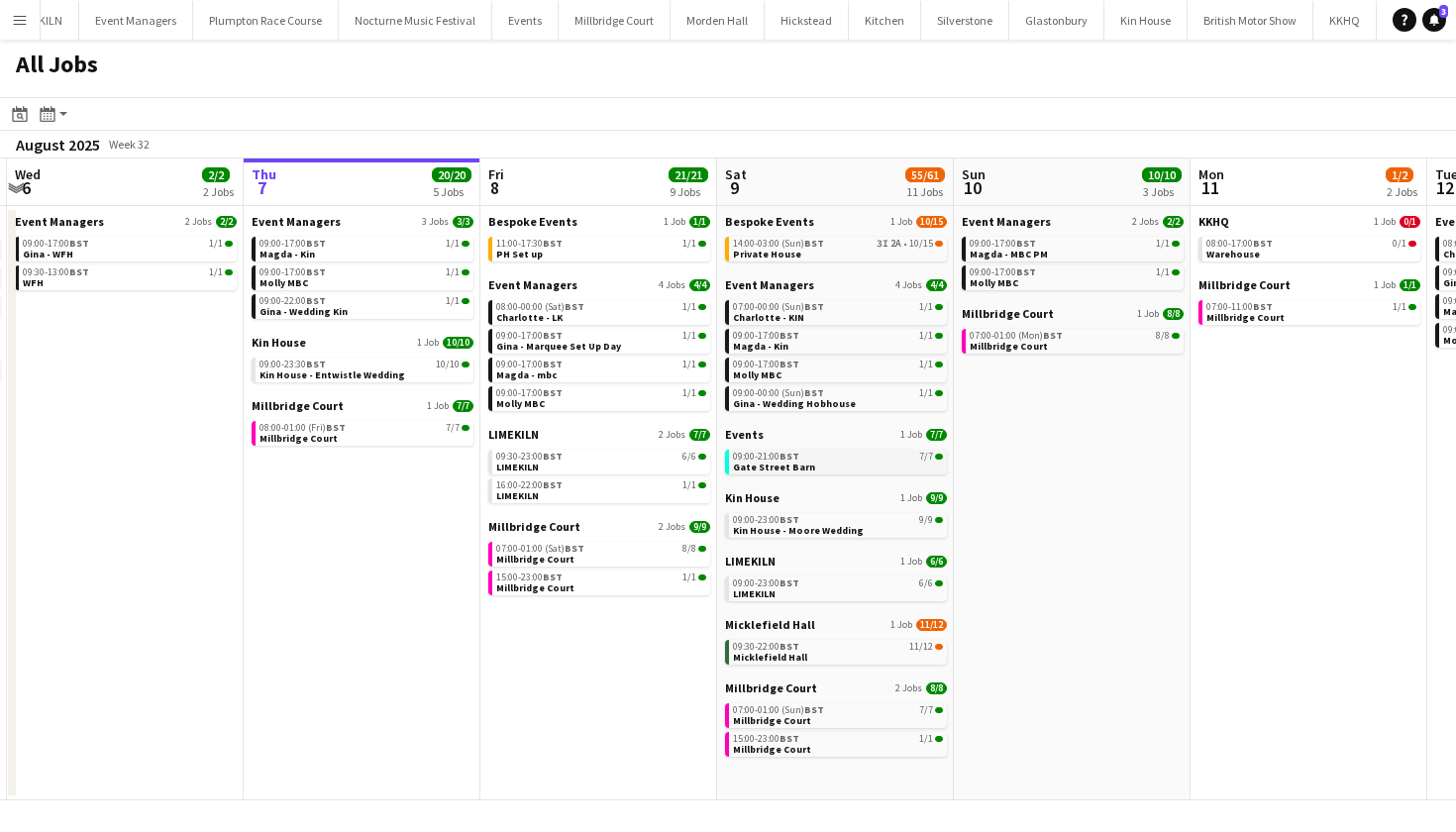 click on "BST" at bounding box center [789, 456] 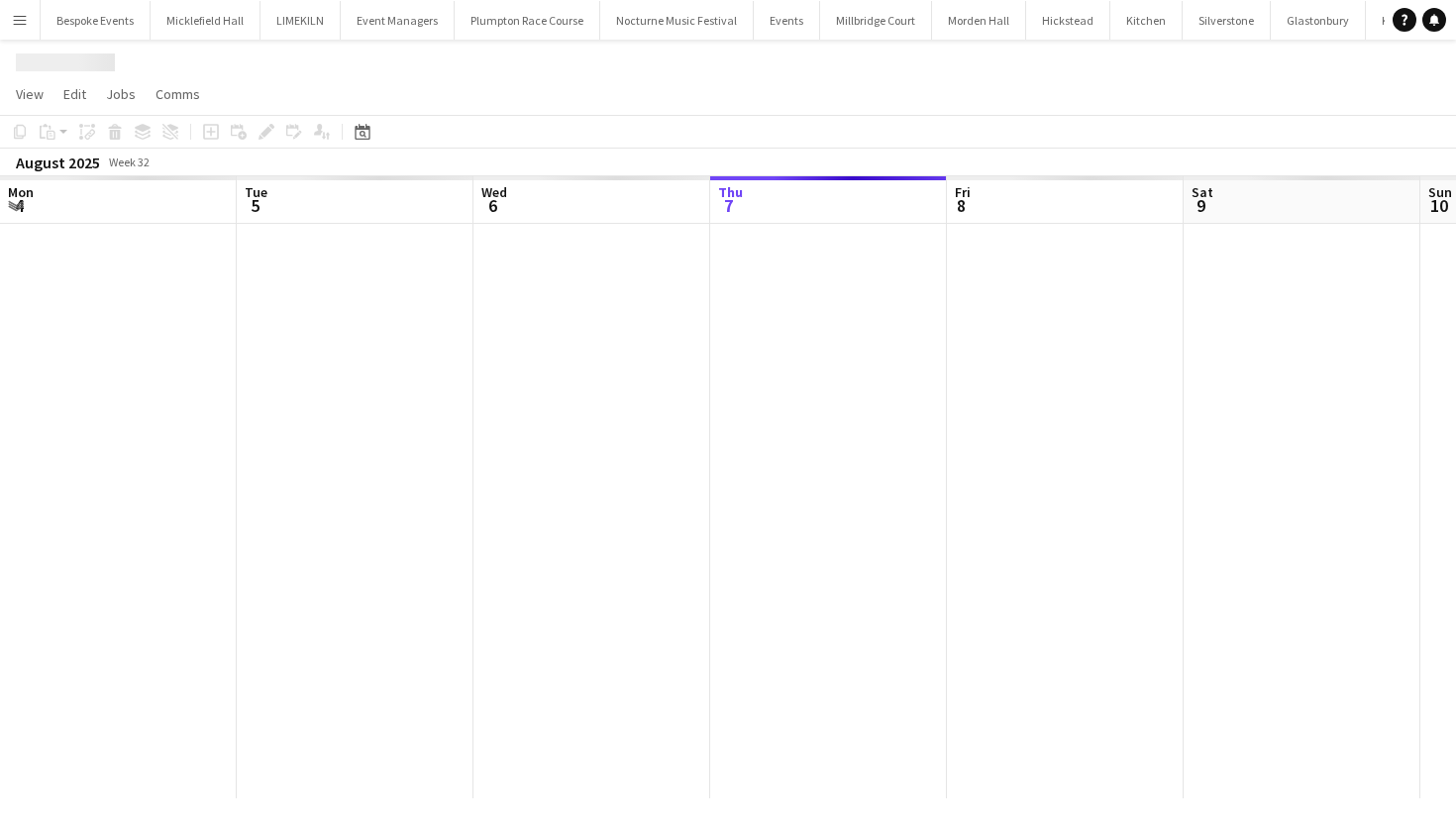 scroll, scrollTop: 0, scrollLeft: 0, axis: both 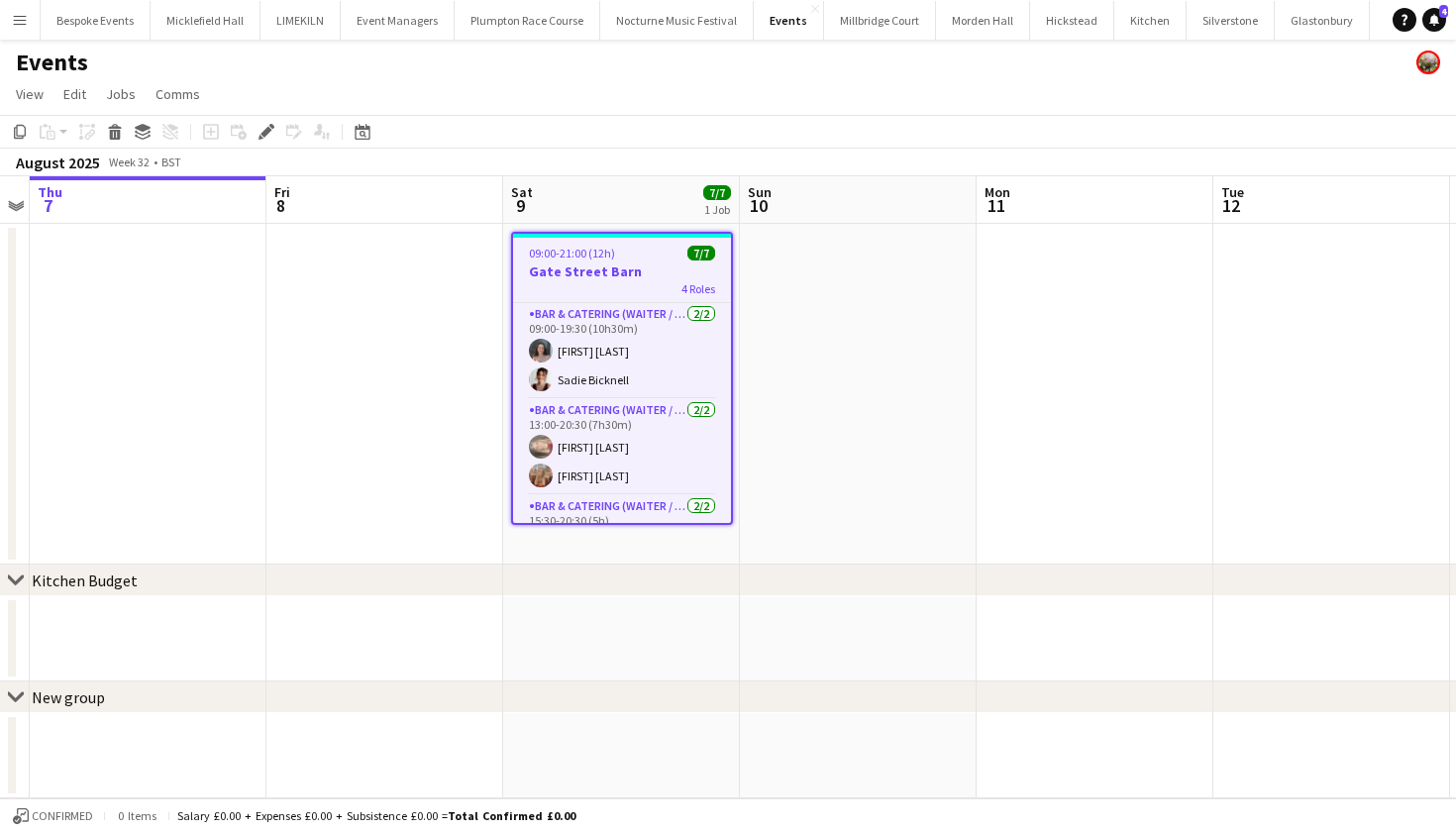 click on "Gate Street Barn" at bounding box center (622, 271) 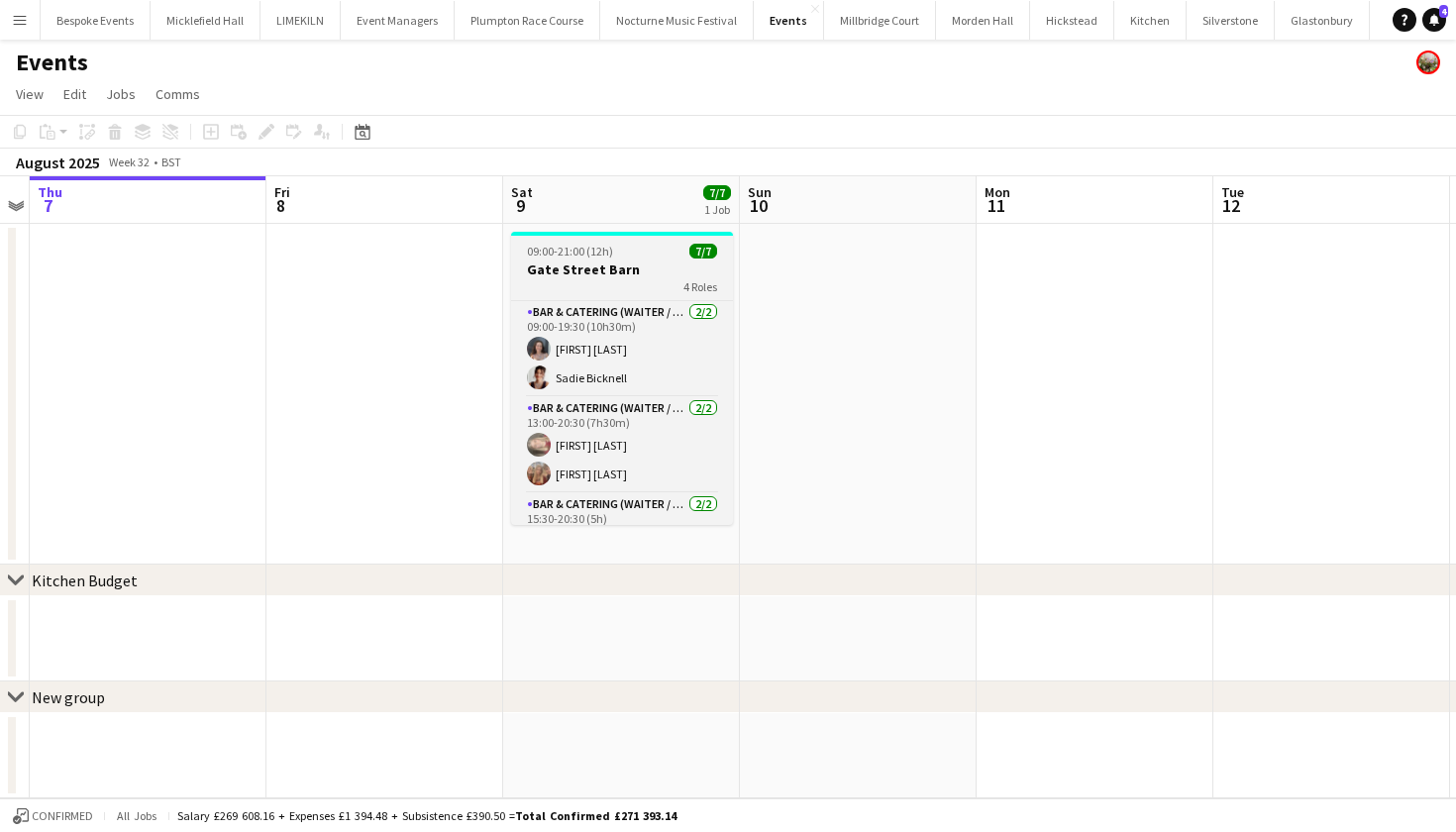 click on "Gate Street Barn" at bounding box center (622, 269) 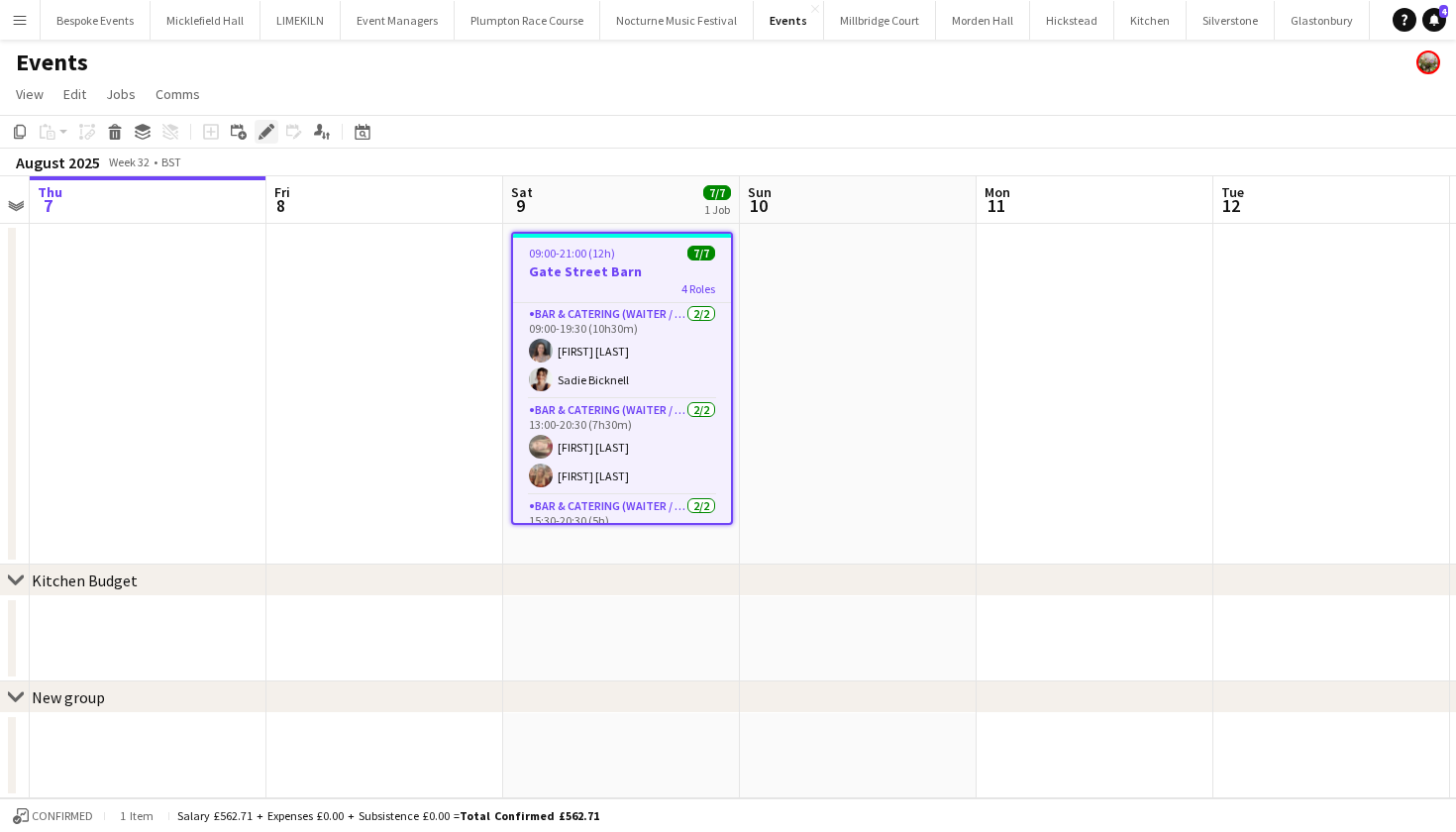 click on "Edit" 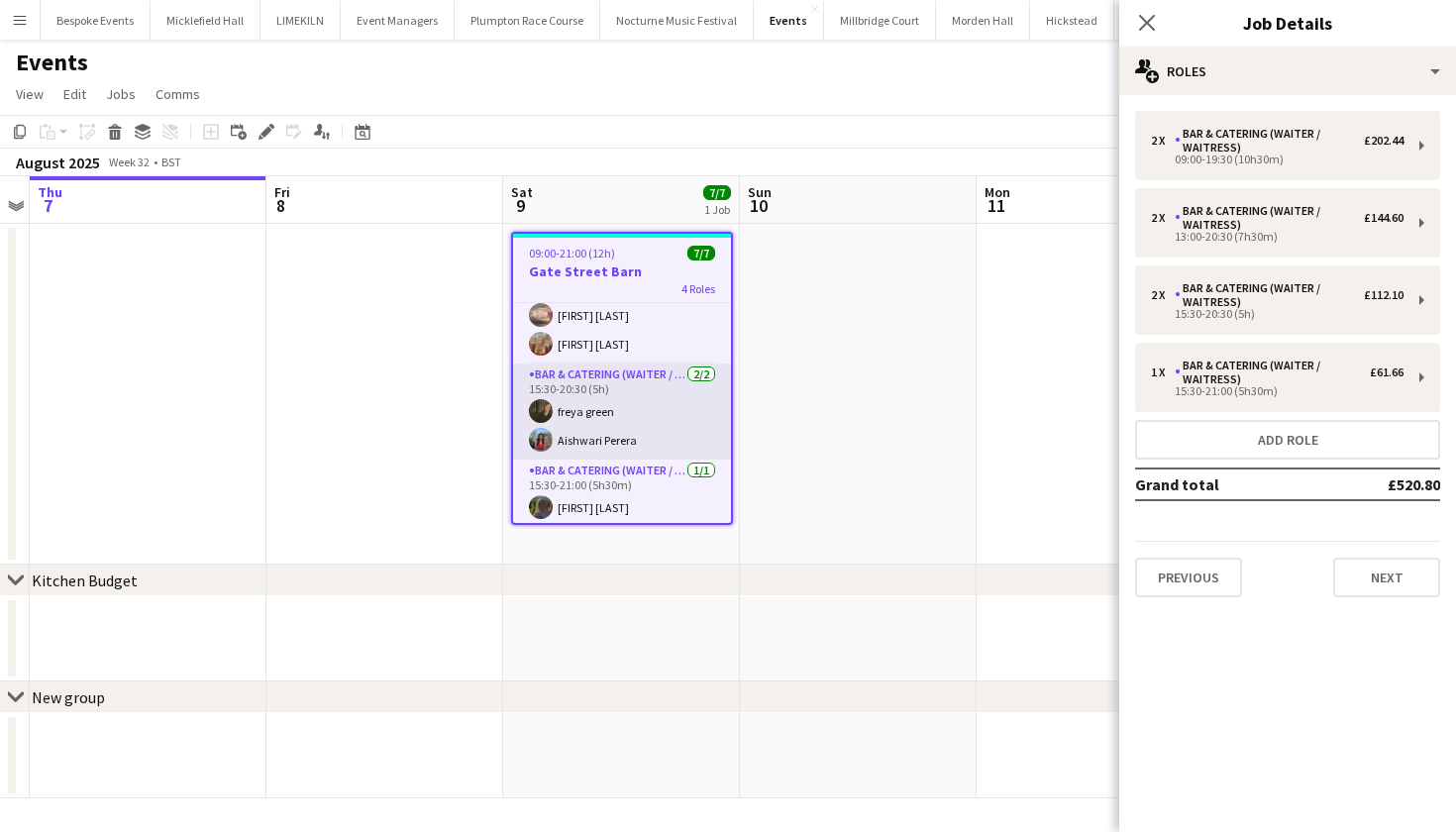 scroll, scrollTop: 104, scrollLeft: 0, axis: vertical 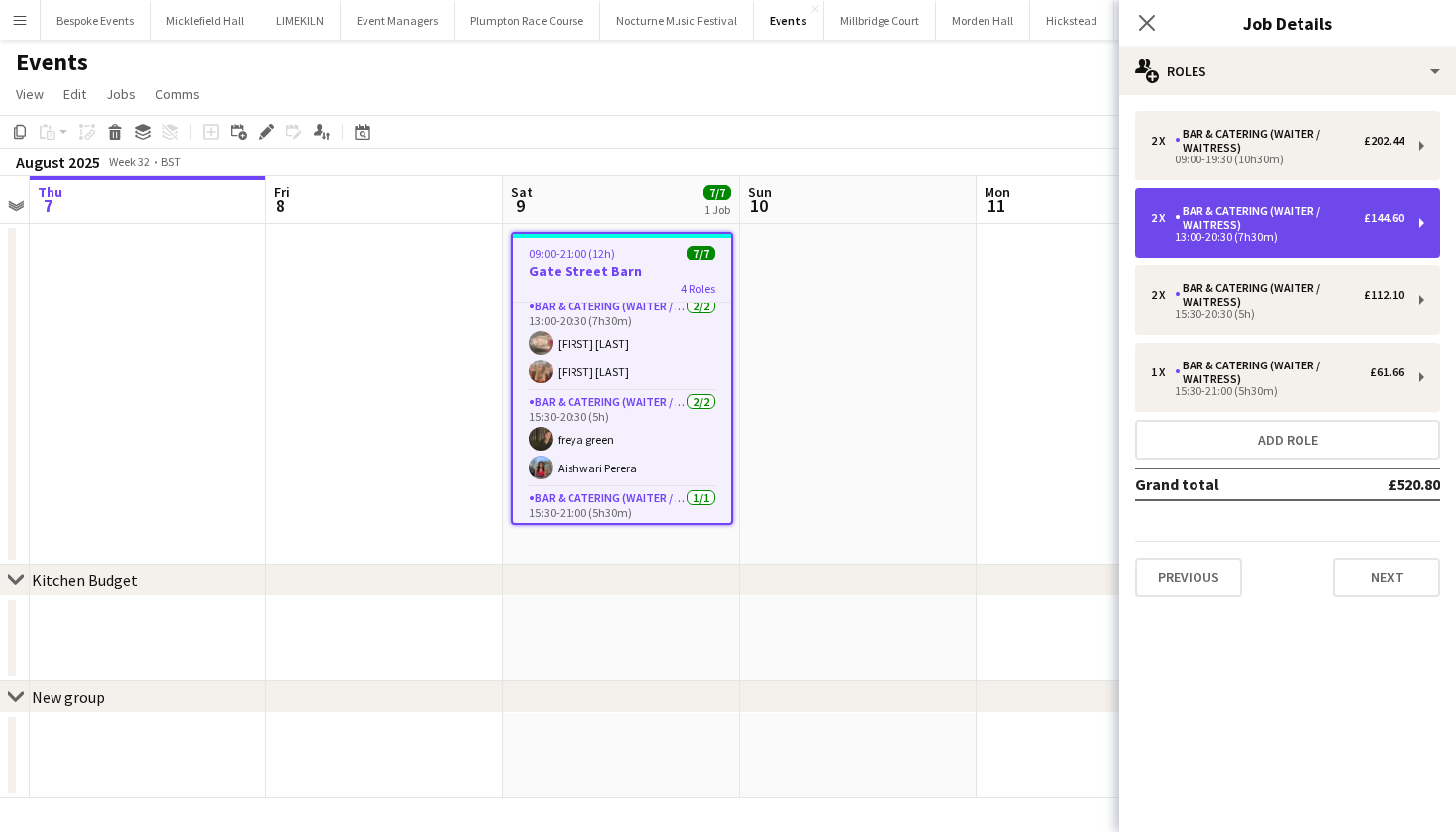 click on "Bar & Catering (Waiter / waitress)" at bounding box center (1269, 218) 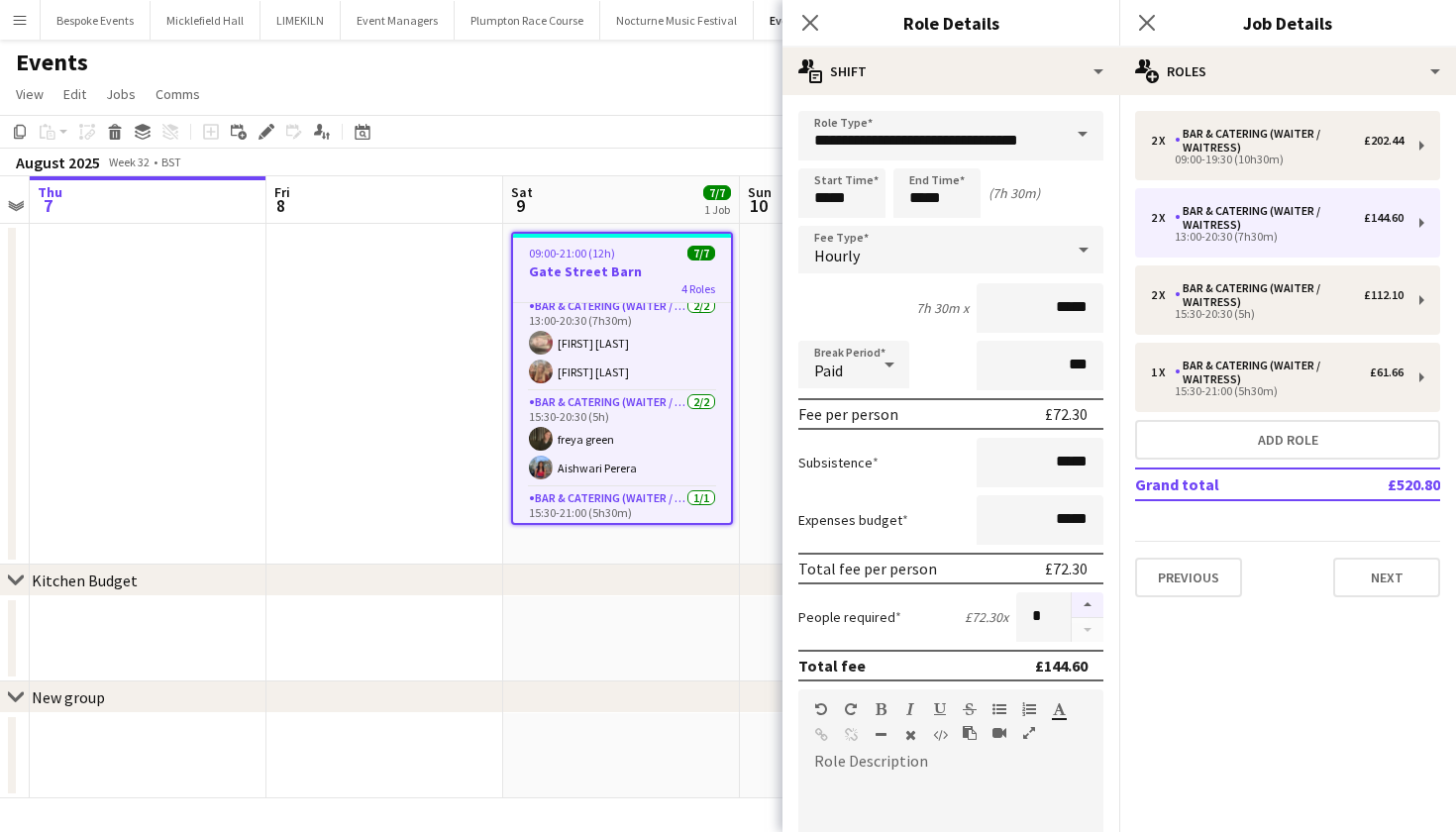 click at bounding box center [1088, 605] 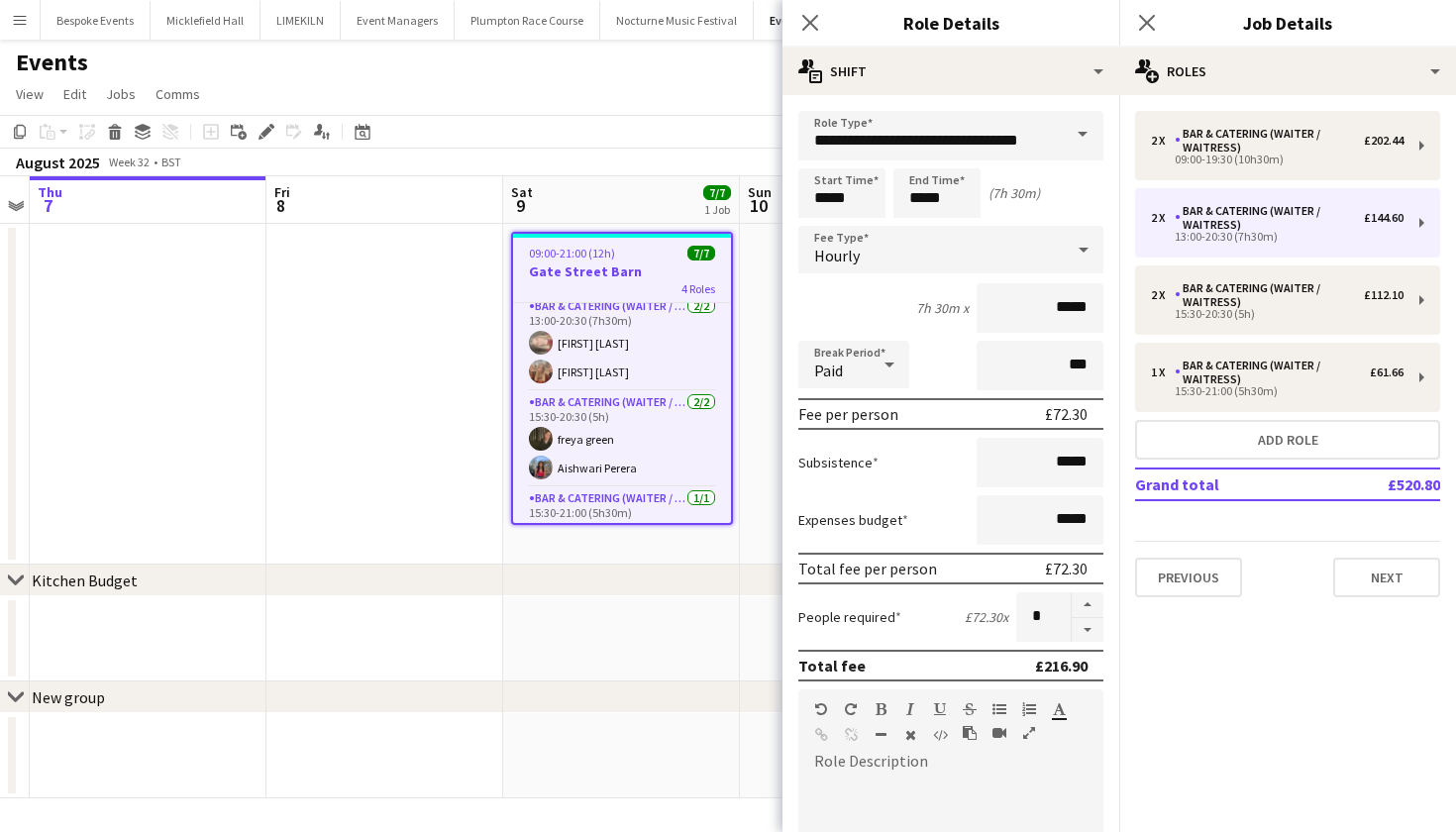 click at bounding box center [384, 394] 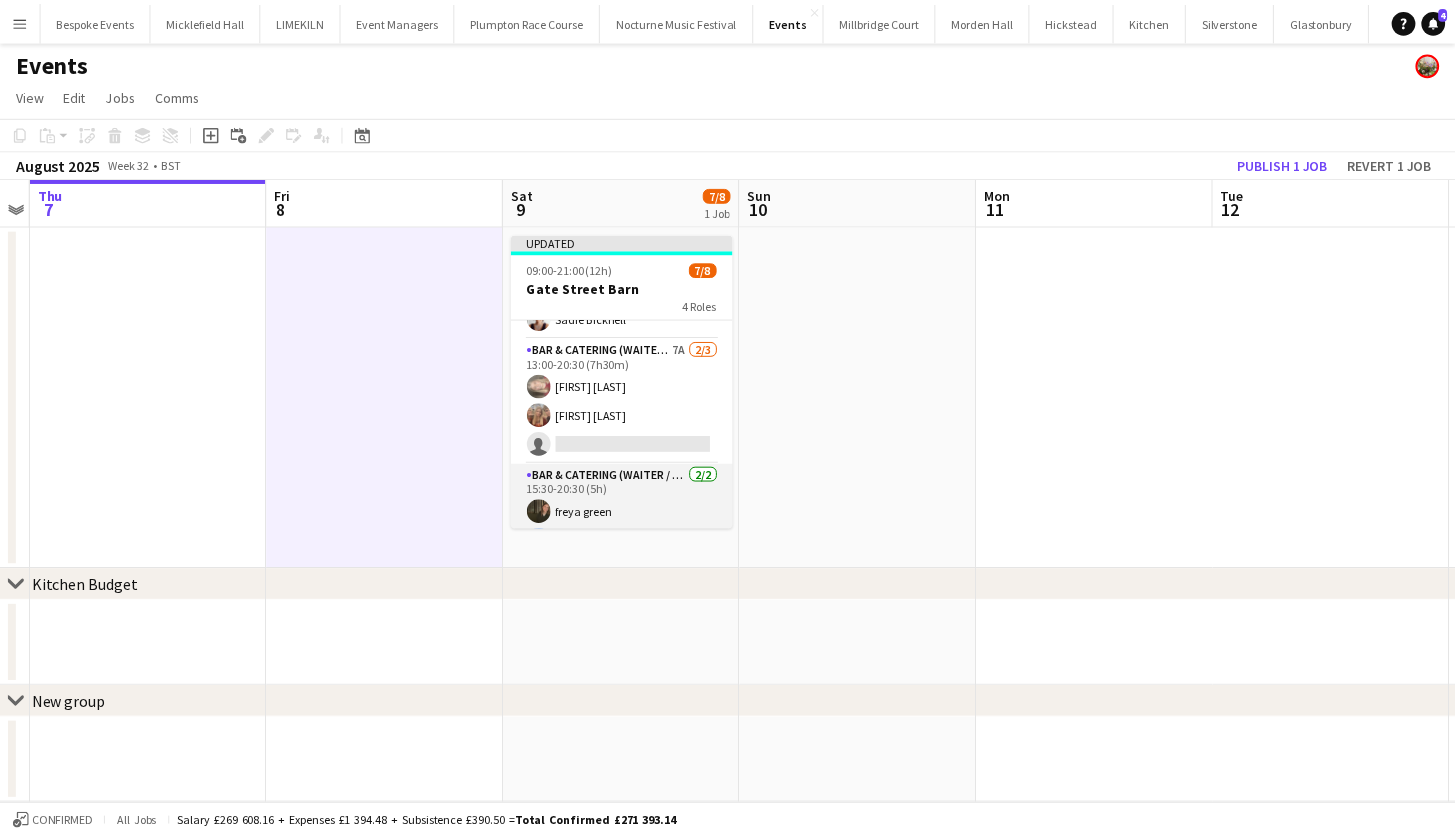 scroll, scrollTop: 101, scrollLeft: 0, axis: vertical 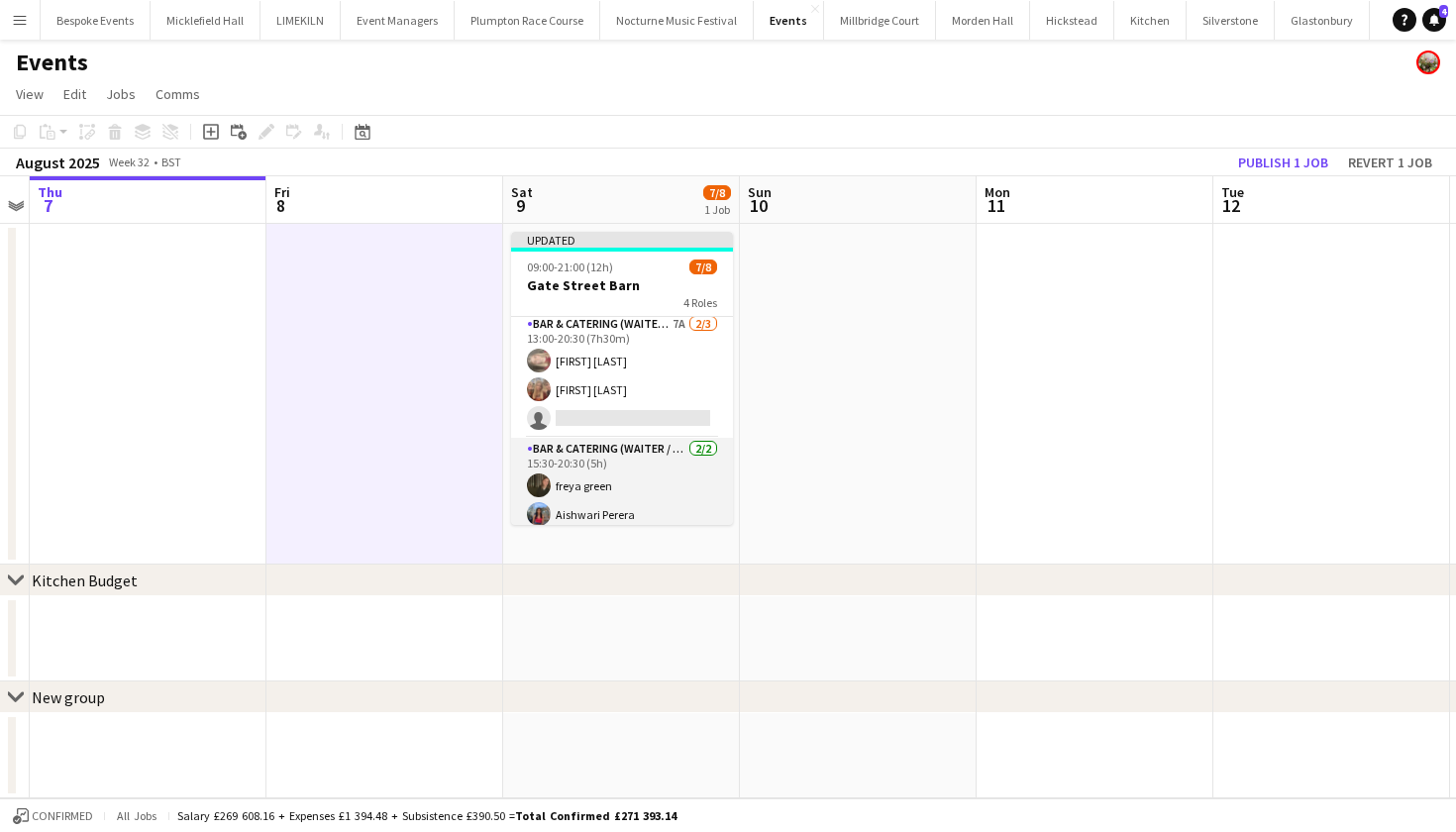click on "Bar & Catering (Waiter / waitress)   2/2   15:30-20:30 (5h)
freya green Aishwari Perera" at bounding box center (622, 485) 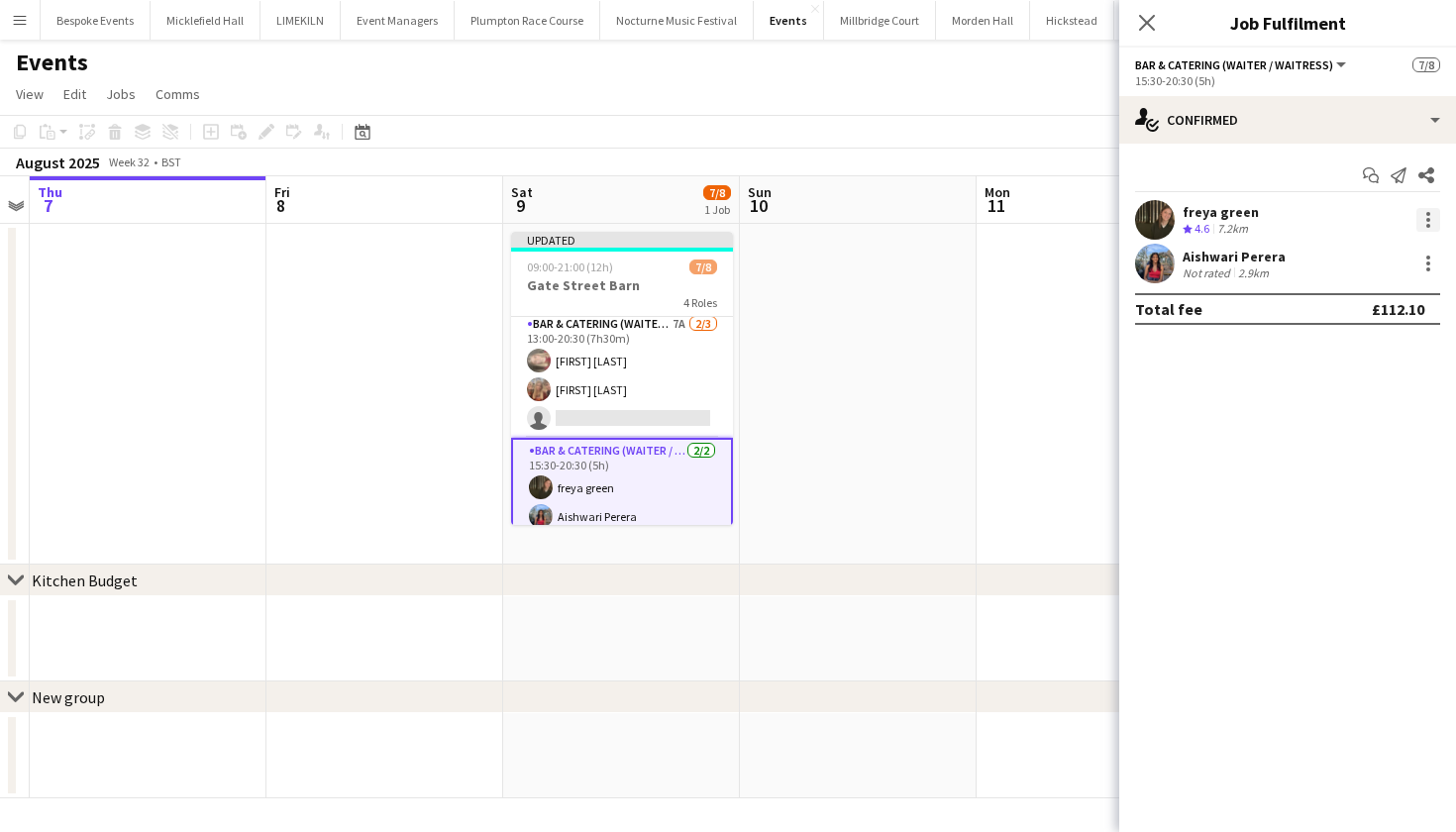 click at bounding box center [1428, 220] 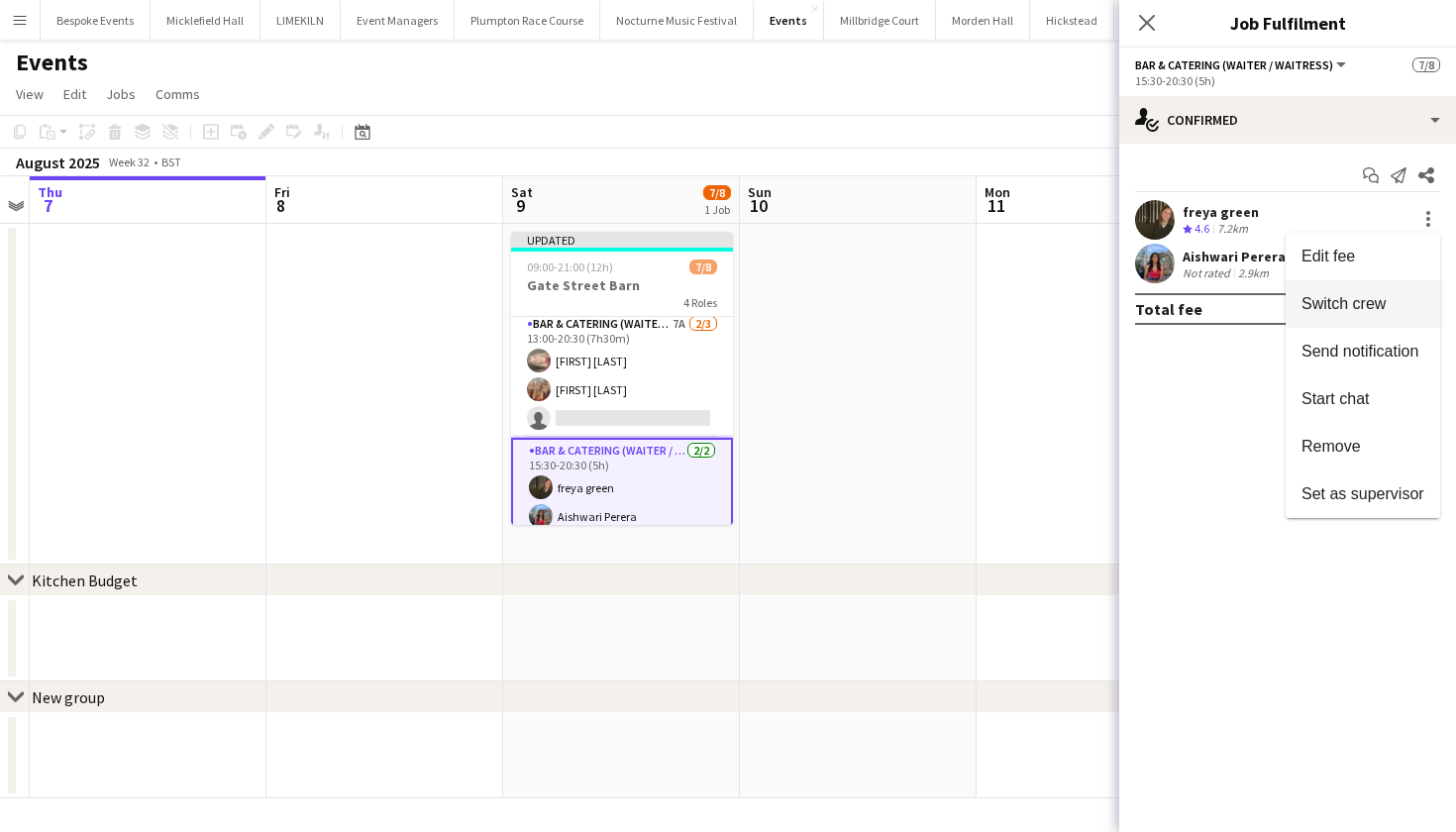 click on "Switch crew" at bounding box center [1363, 304] 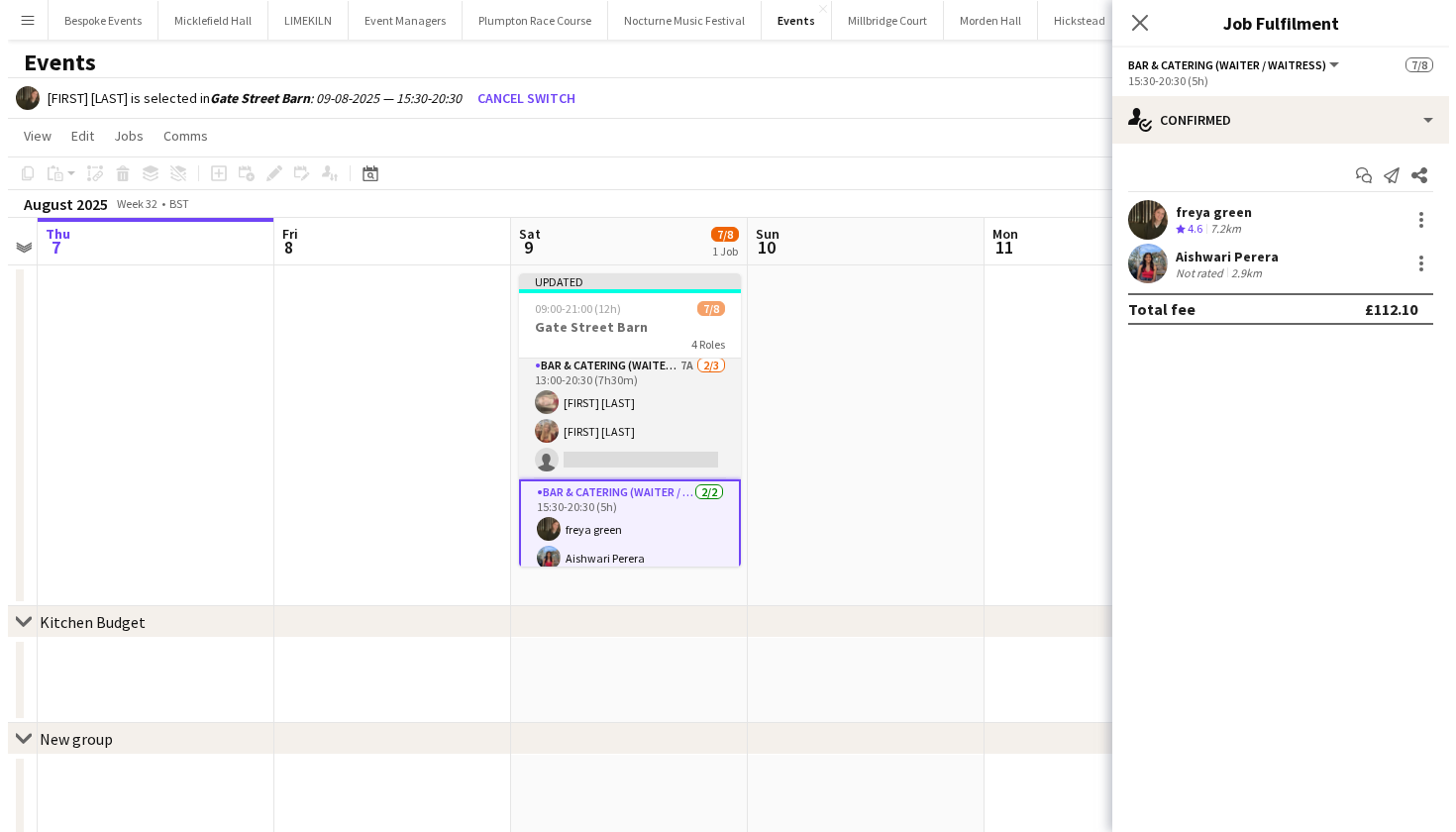 scroll, scrollTop: 0, scrollLeft: 679, axis: horizontal 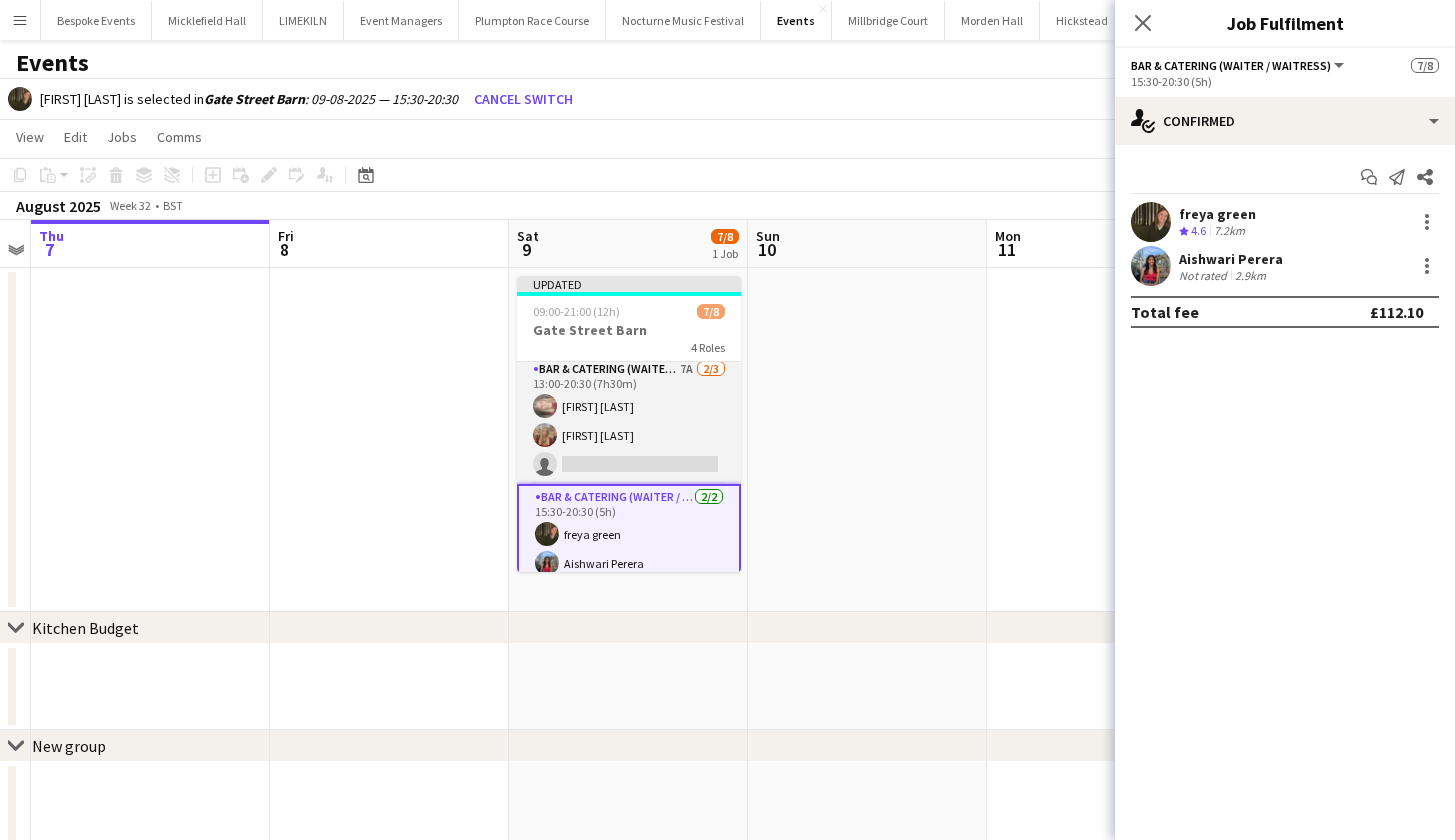 click on "Bar & Catering (Waiter / waitress)   7A   2/3   13:00-20:30 (7h30m)
Jasmine Pattison Emily Dean
single-neutral-actions" at bounding box center [629, 421] 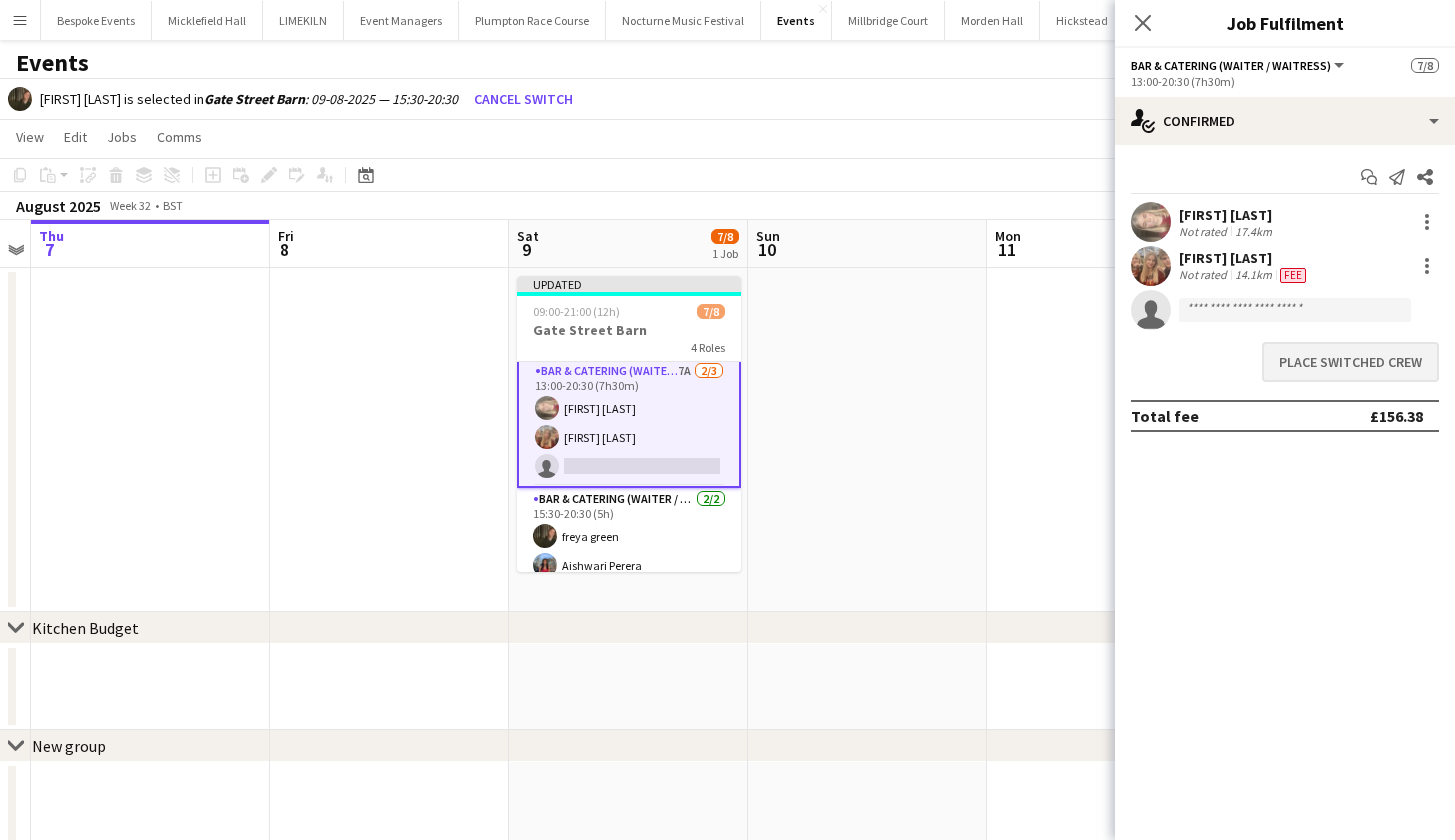 click on "Place switched crew" at bounding box center [1350, 362] 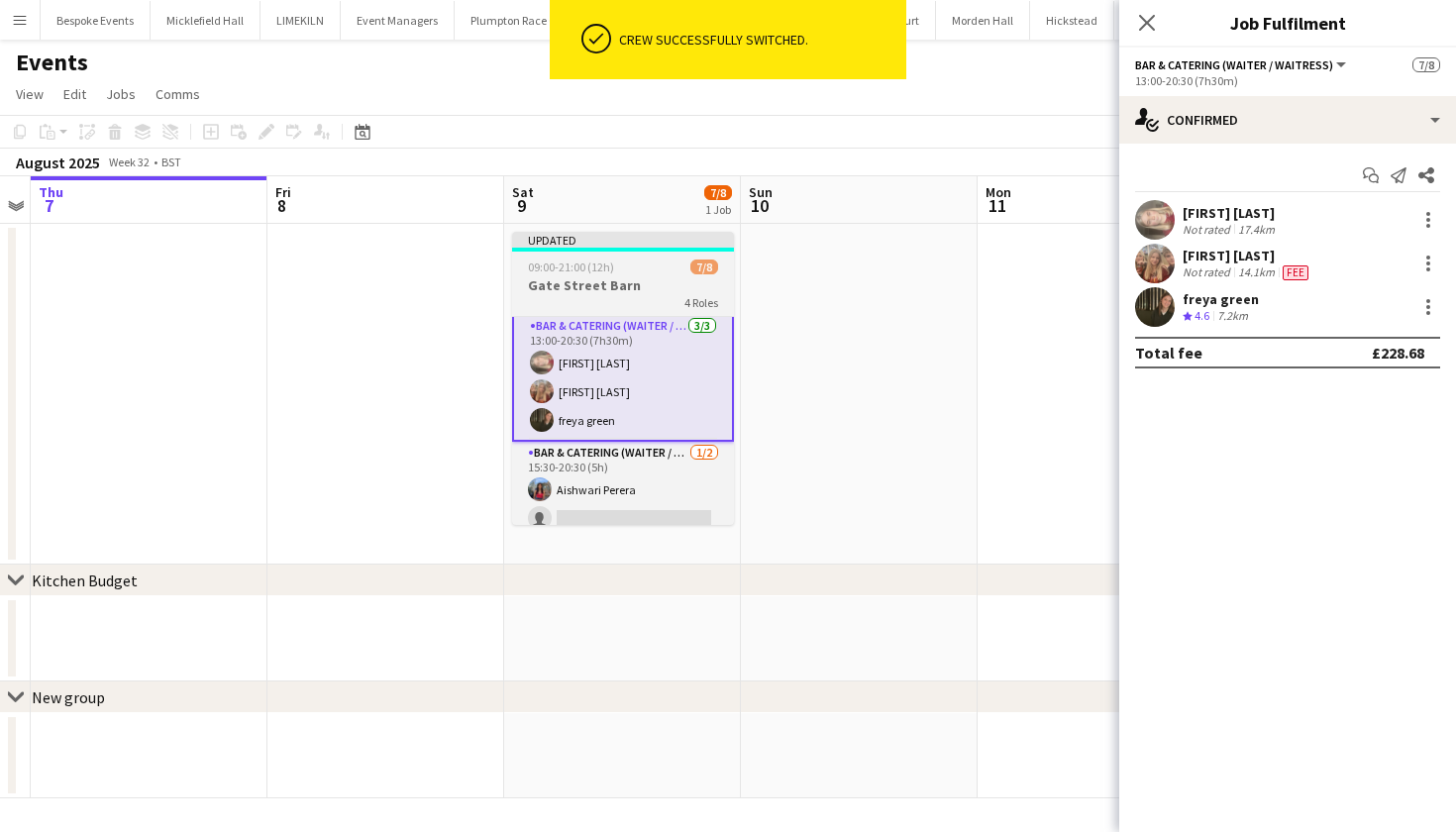 click on "09:00-21:00 (12h)    7/8" at bounding box center (623, 266) 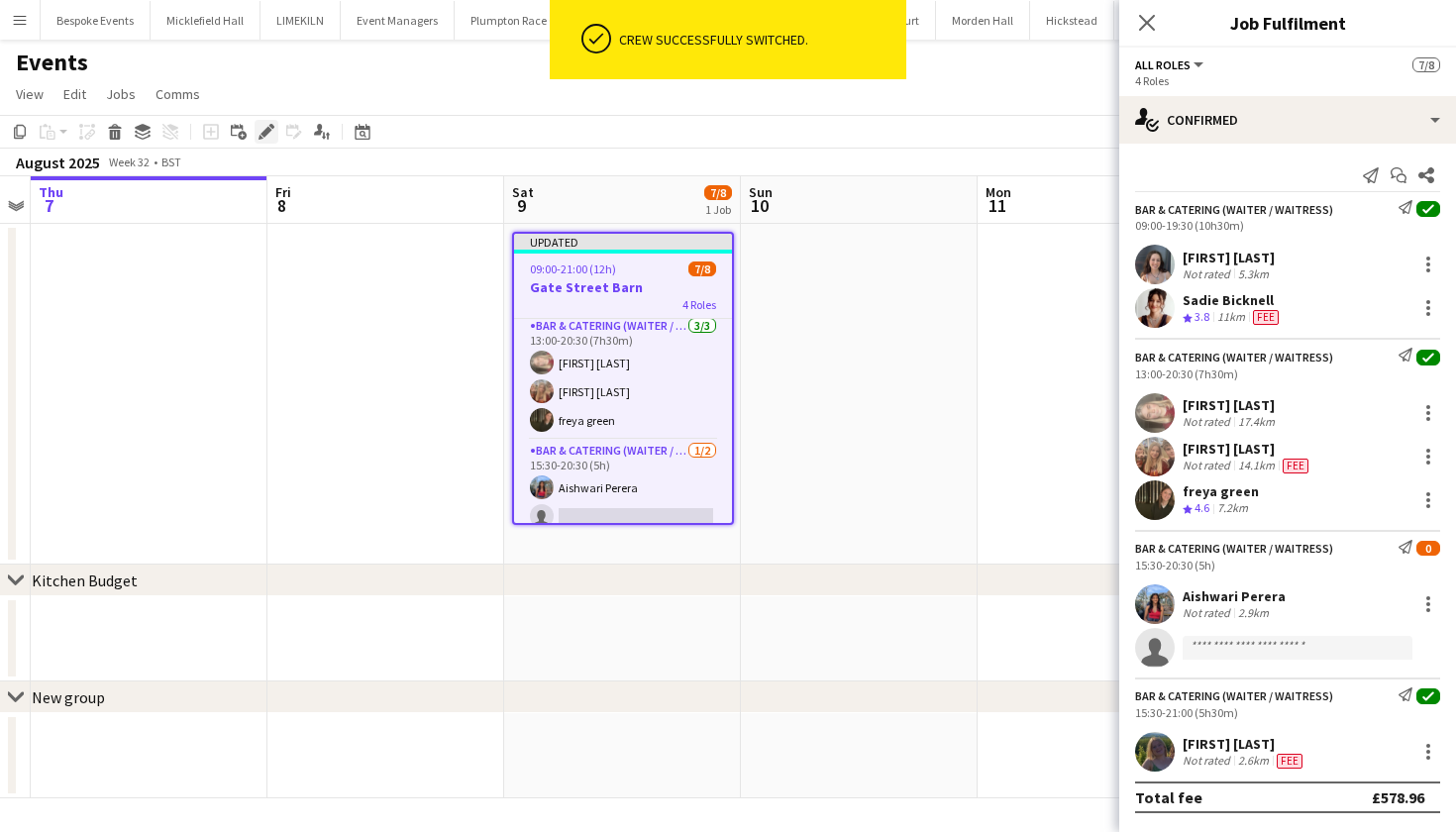 click 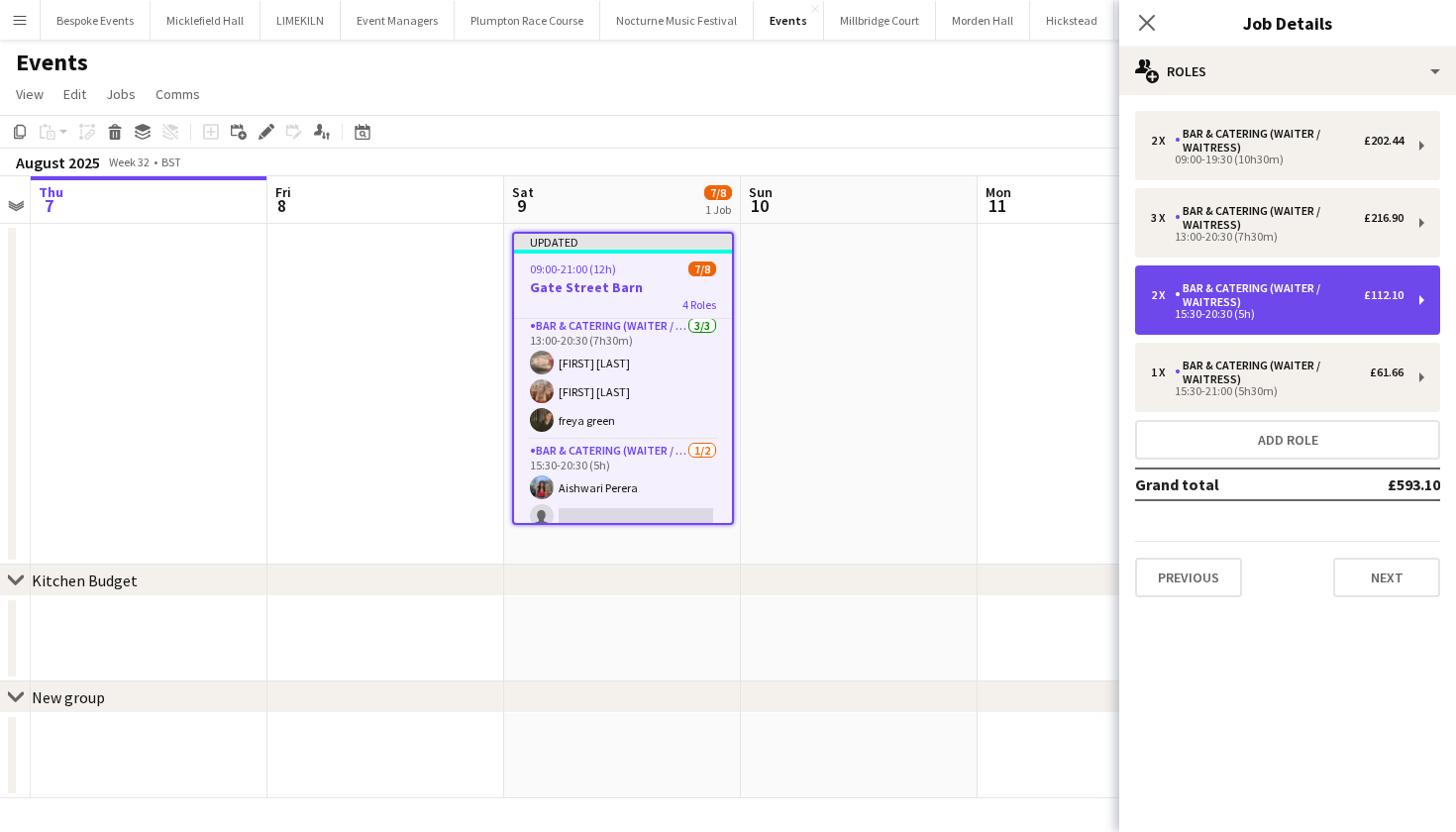 click on "2 x   Bar & Catering (Waiter / waitress)   £112.10   15:30-20:30 (5h)" at bounding box center (1288, 300) 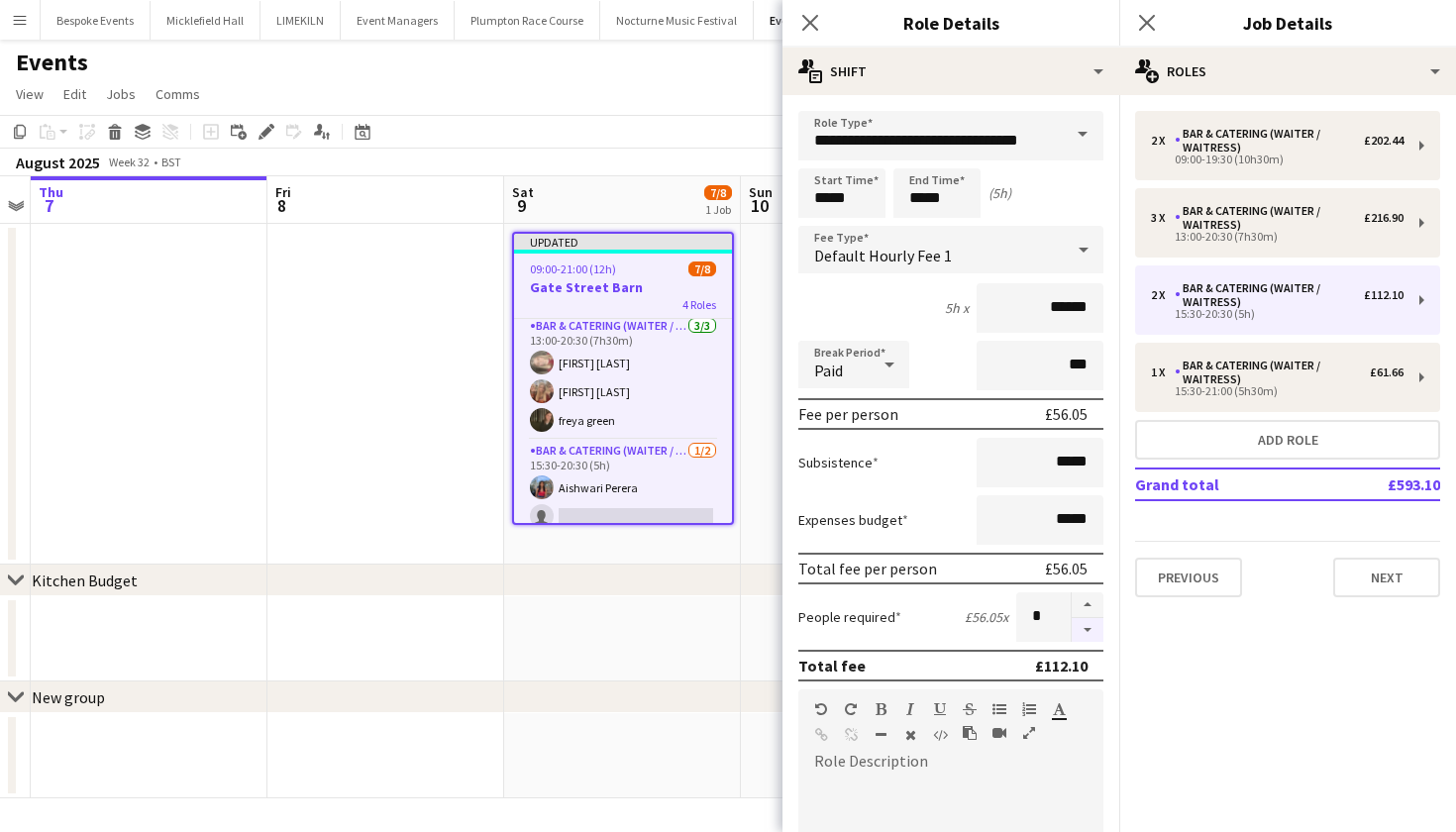 click at bounding box center [1088, 630] 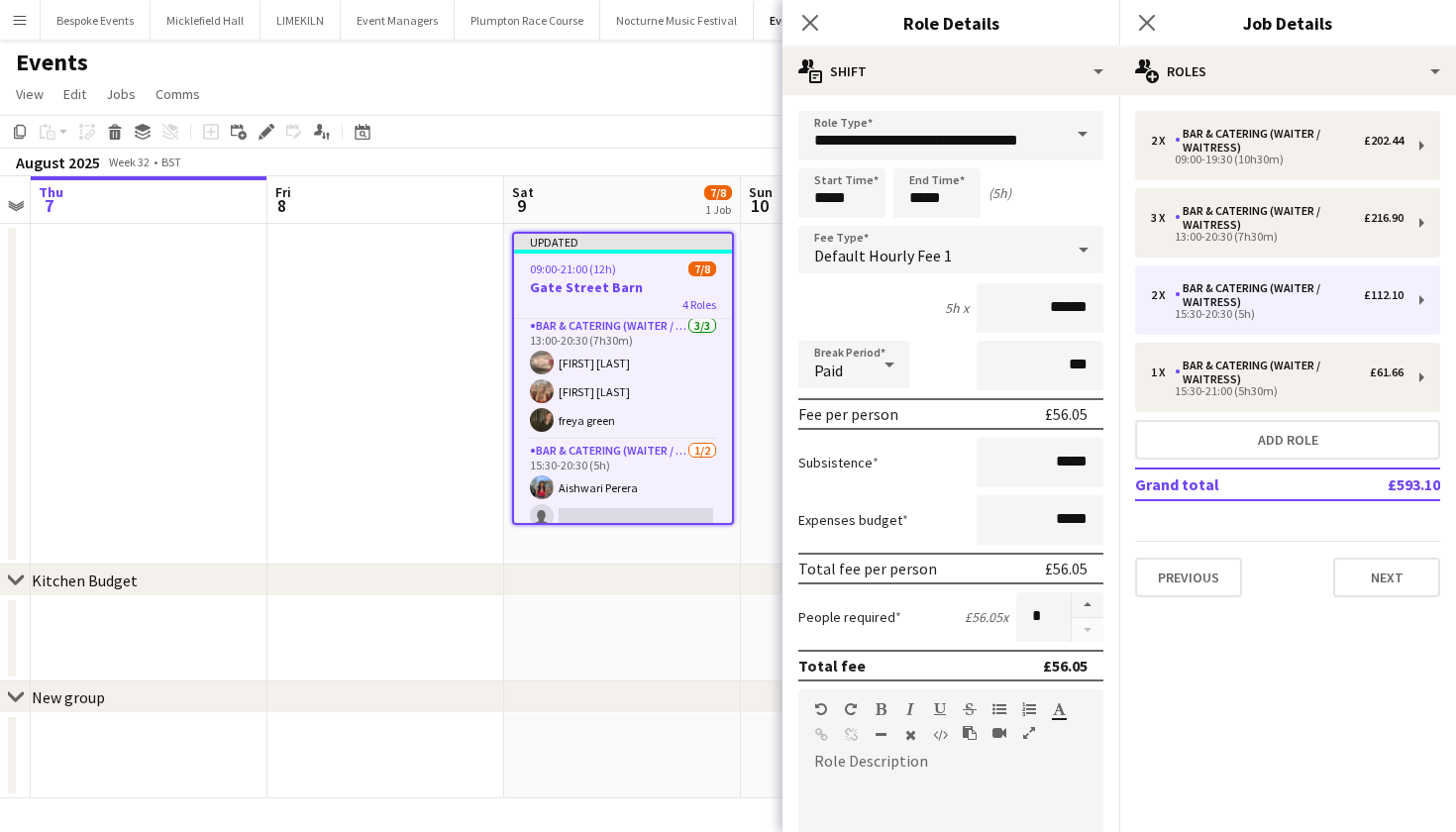 click at bounding box center [622, 639] 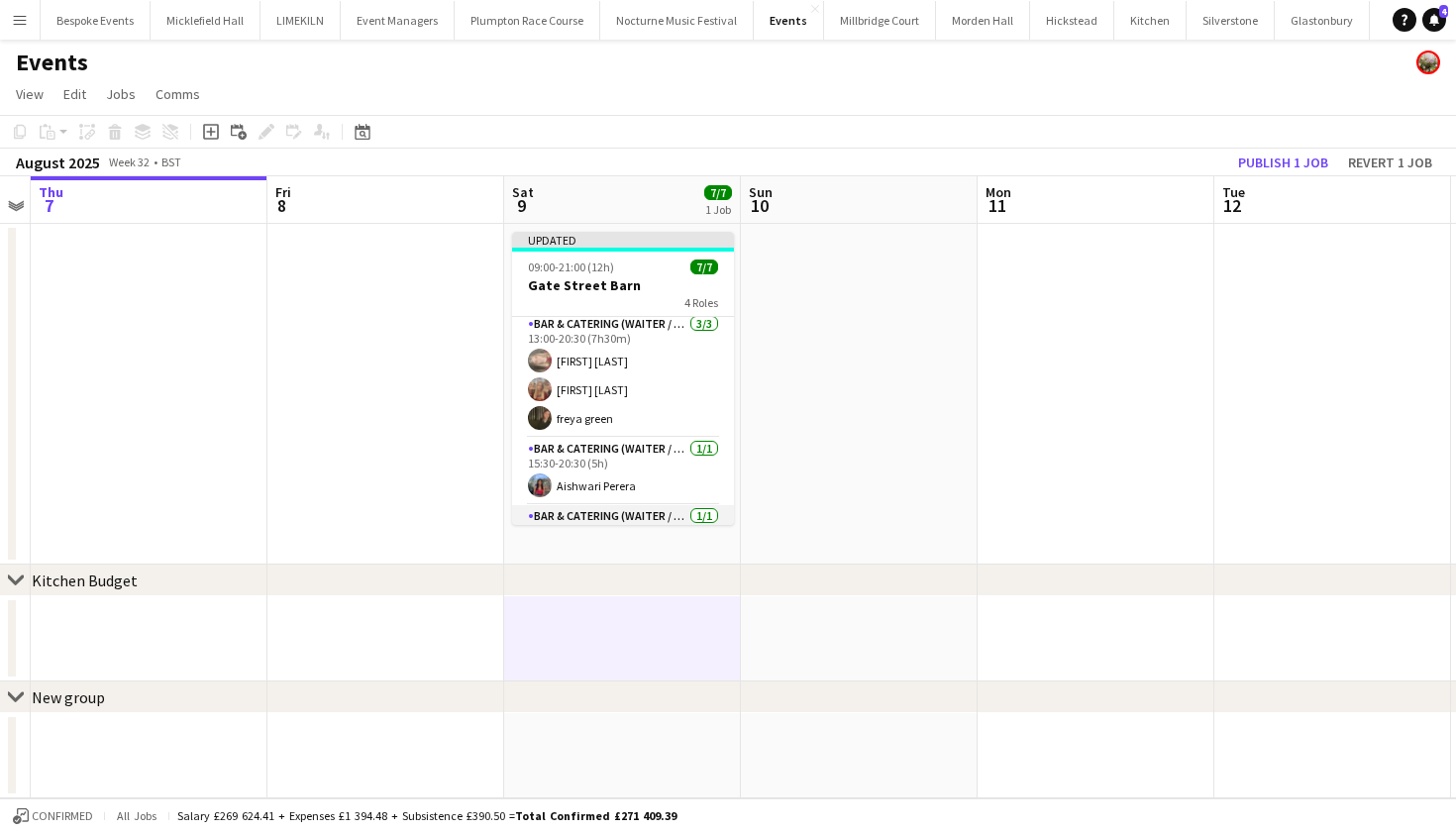 scroll, scrollTop: 148, scrollLeft: 0, axis: vertical 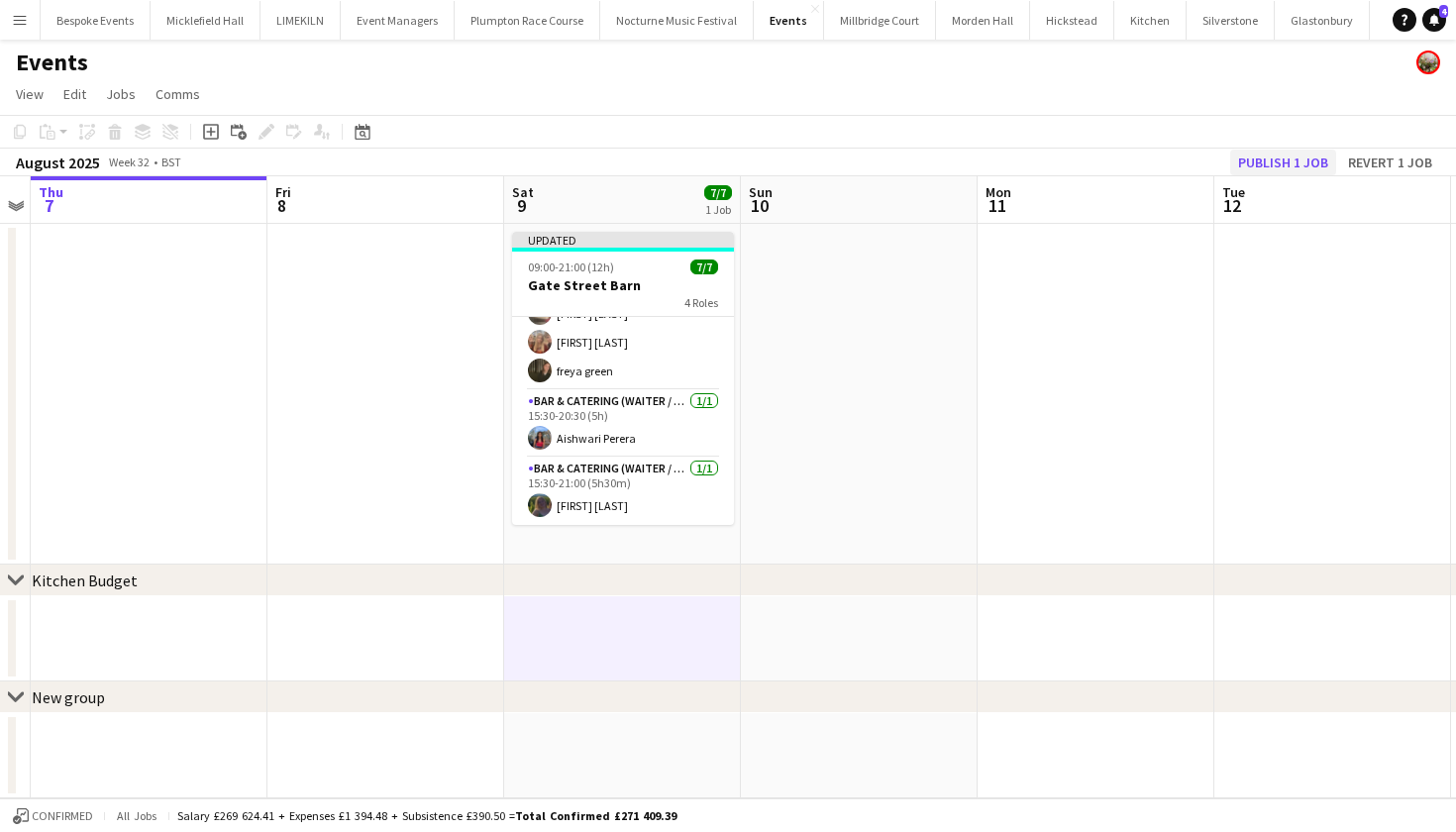 click on "Publish 1 job" 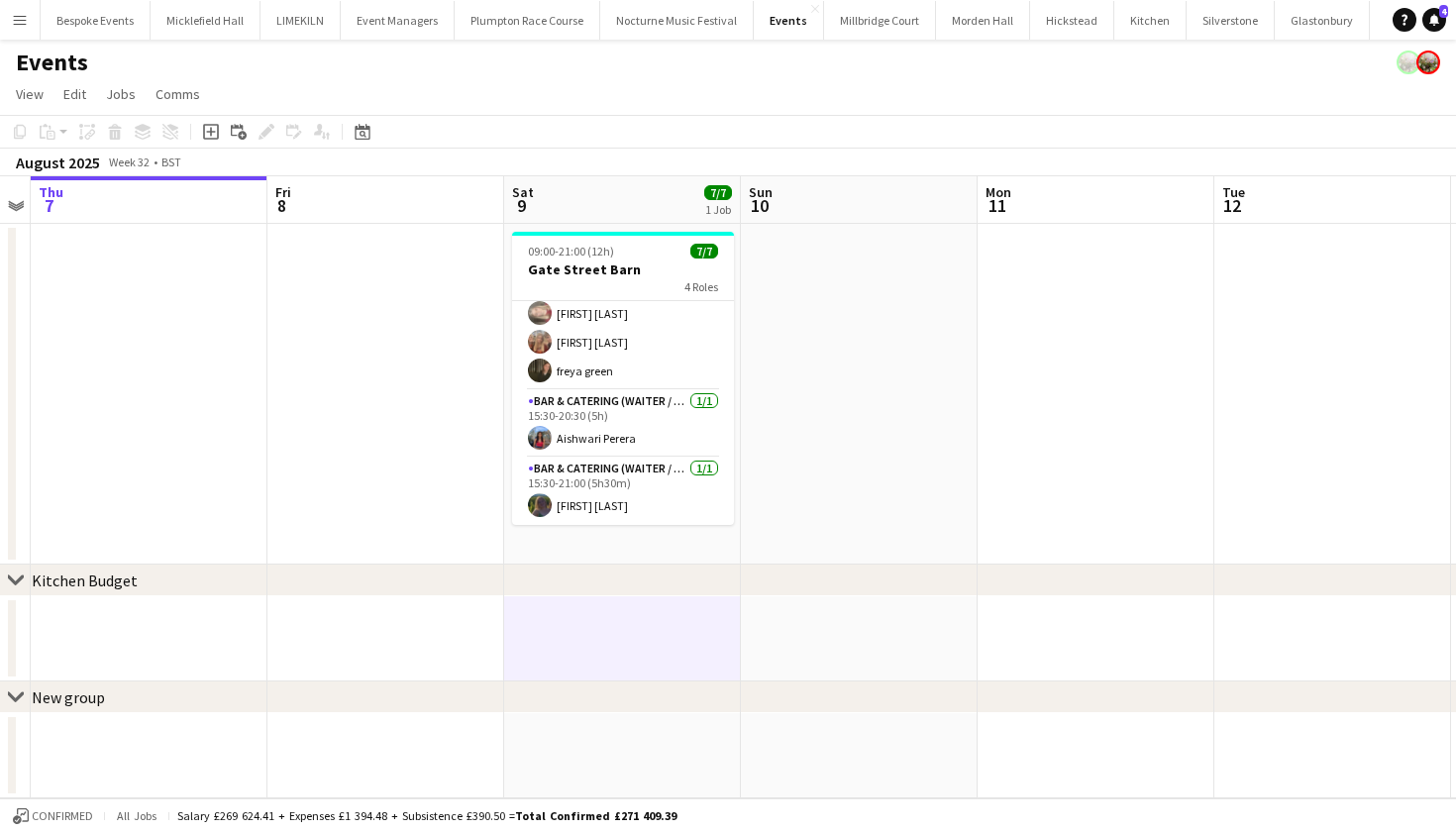 scroll, scrollTop: 132, scrollLeft: 0, axis: vertical 